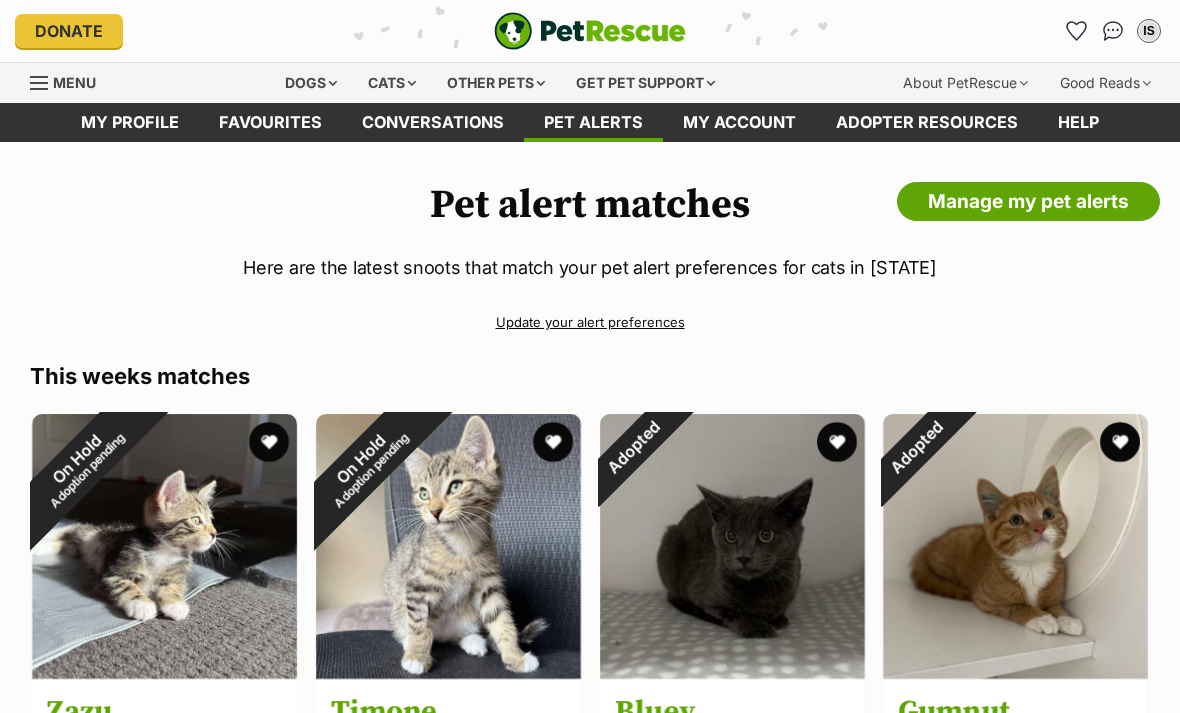 scroll, scrollTop: 0, scrollLeft: 0, axis: both 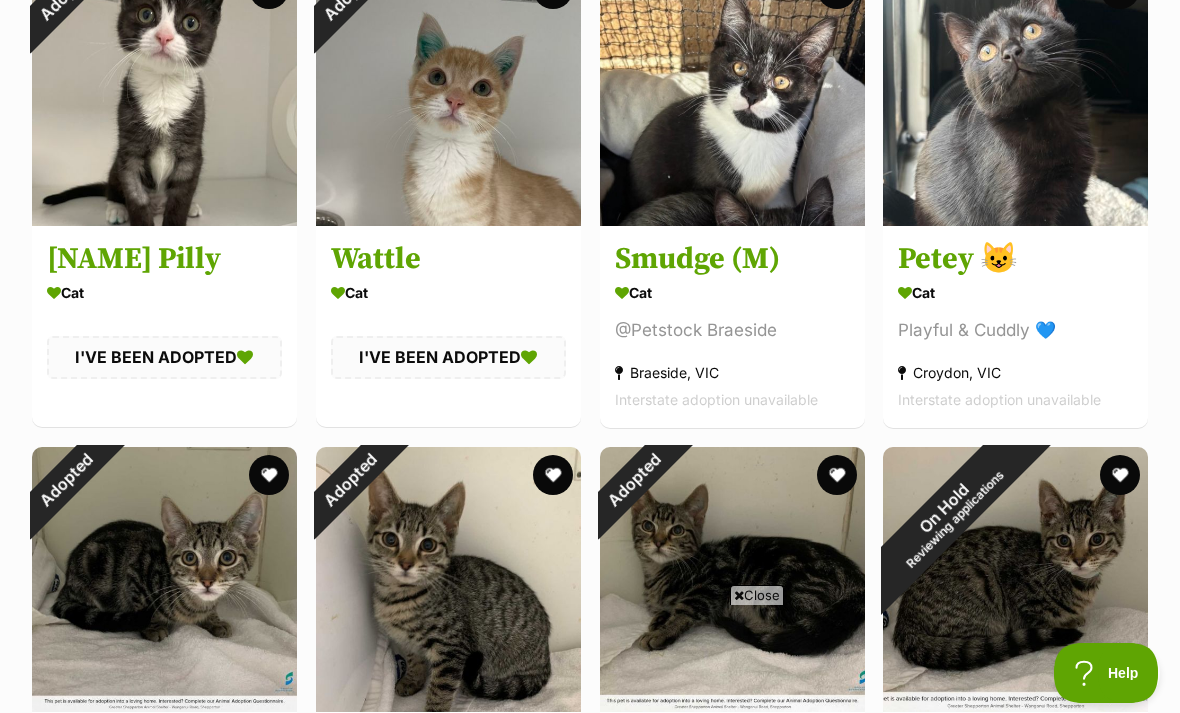 click on "Petey 😺" at bounding box center [1015, 259] 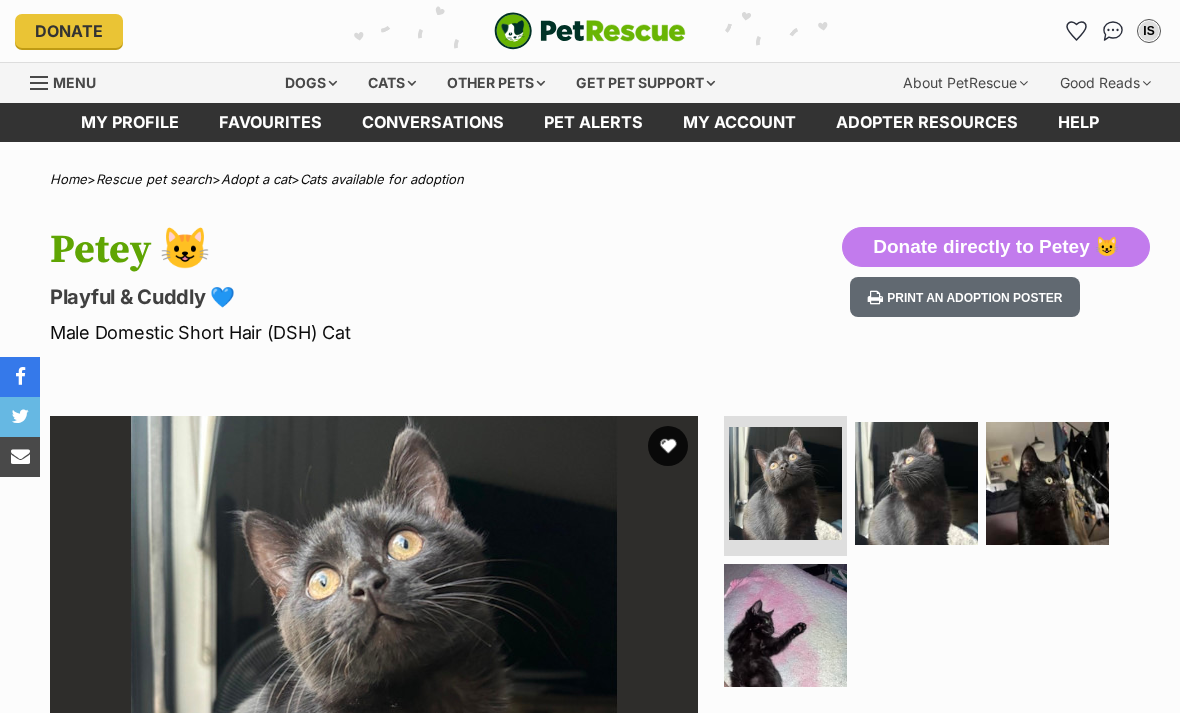 scroll, scrollTop: 100, scrollLeft: 0, axis: vertical 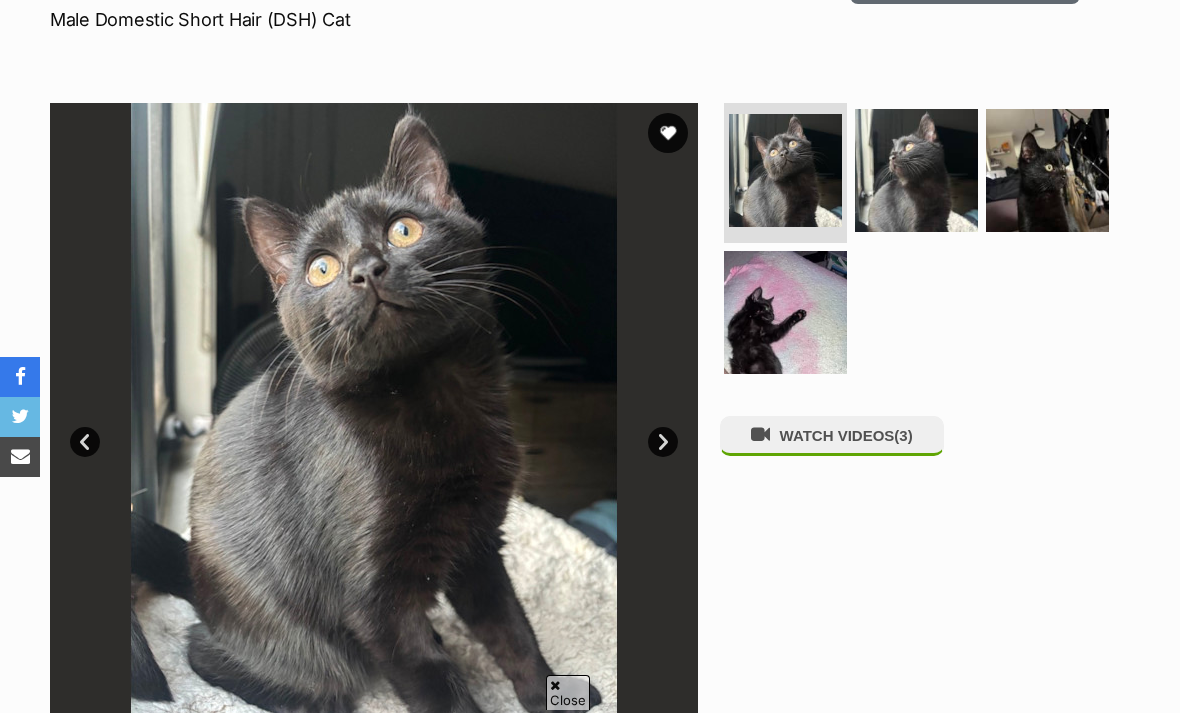 click at bounding box center [785, 312] 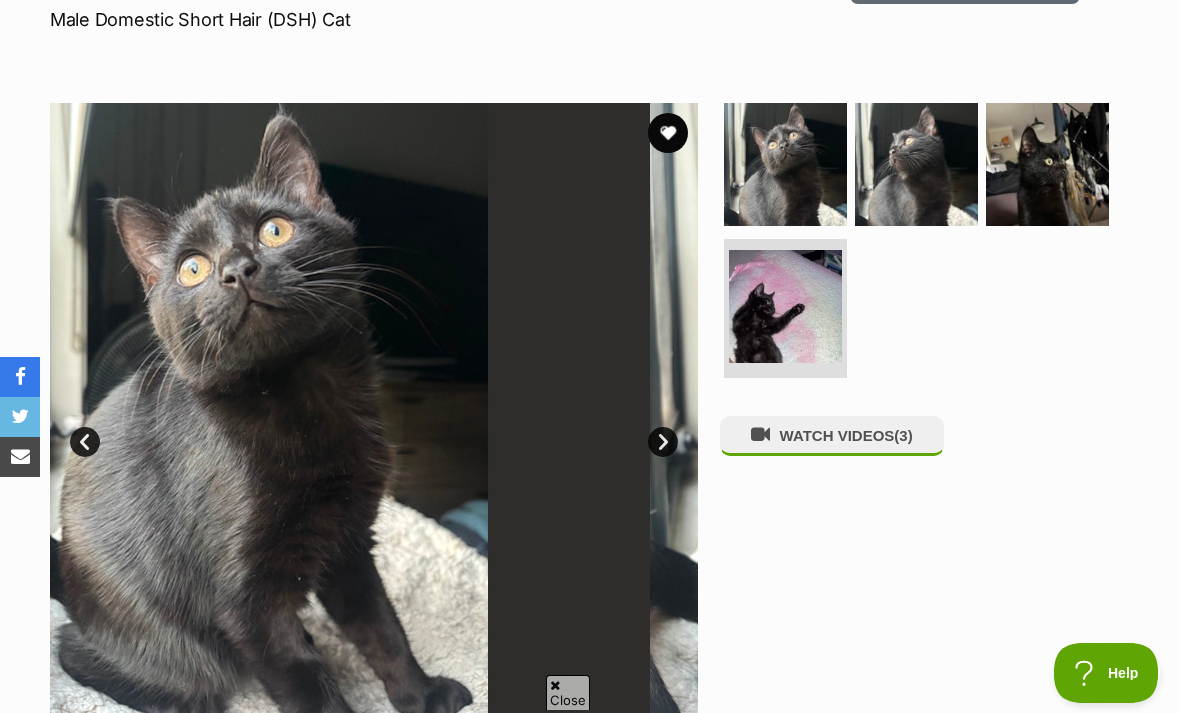 scroll, scrollTop: 0, scrollLeft: 0, axis: both 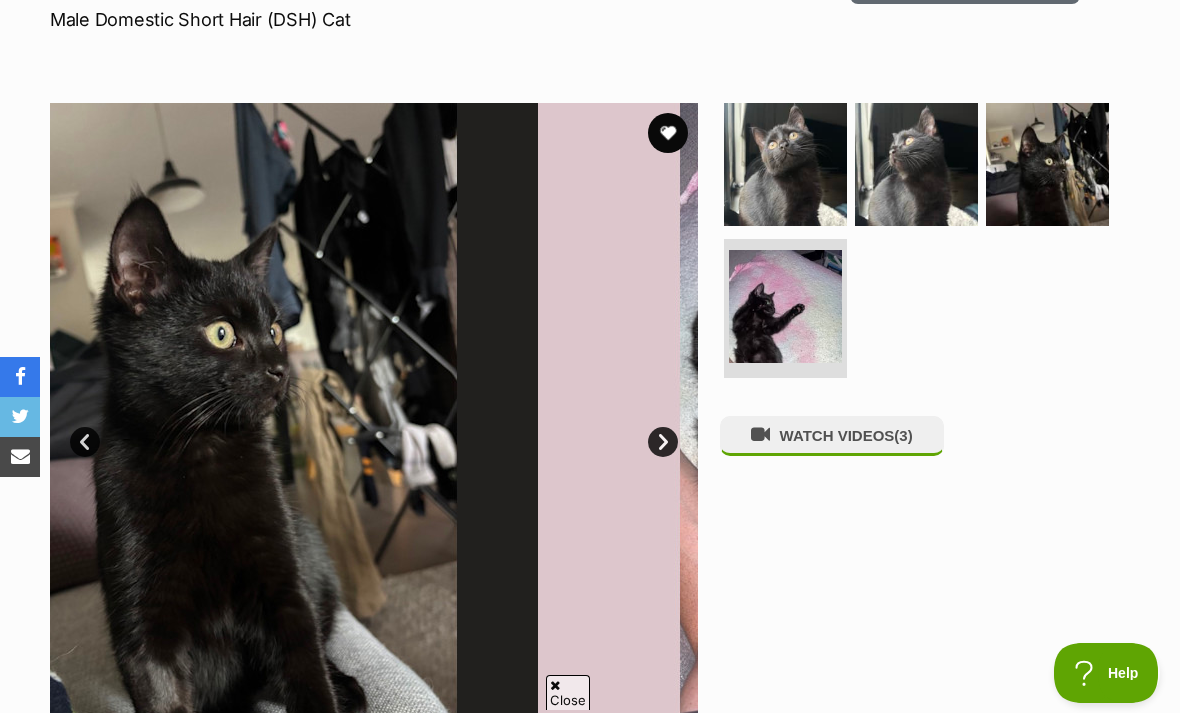 click at bounding box center (916, 164) 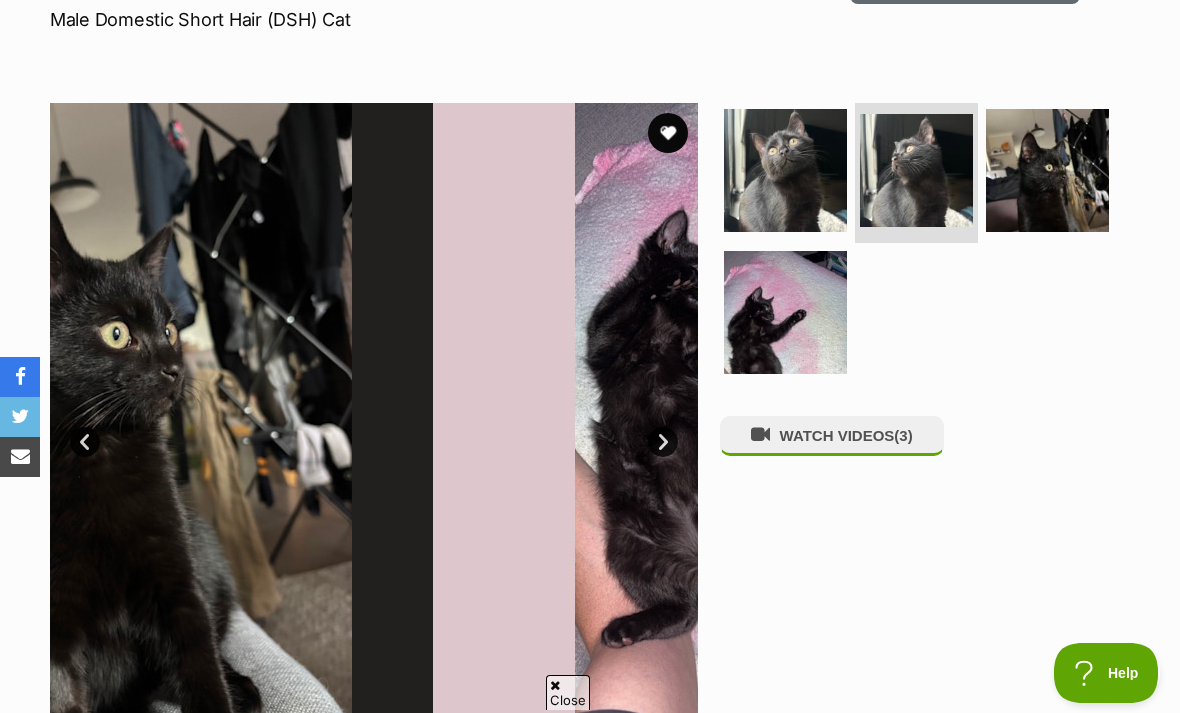 click at bounding box center (1047, 170) 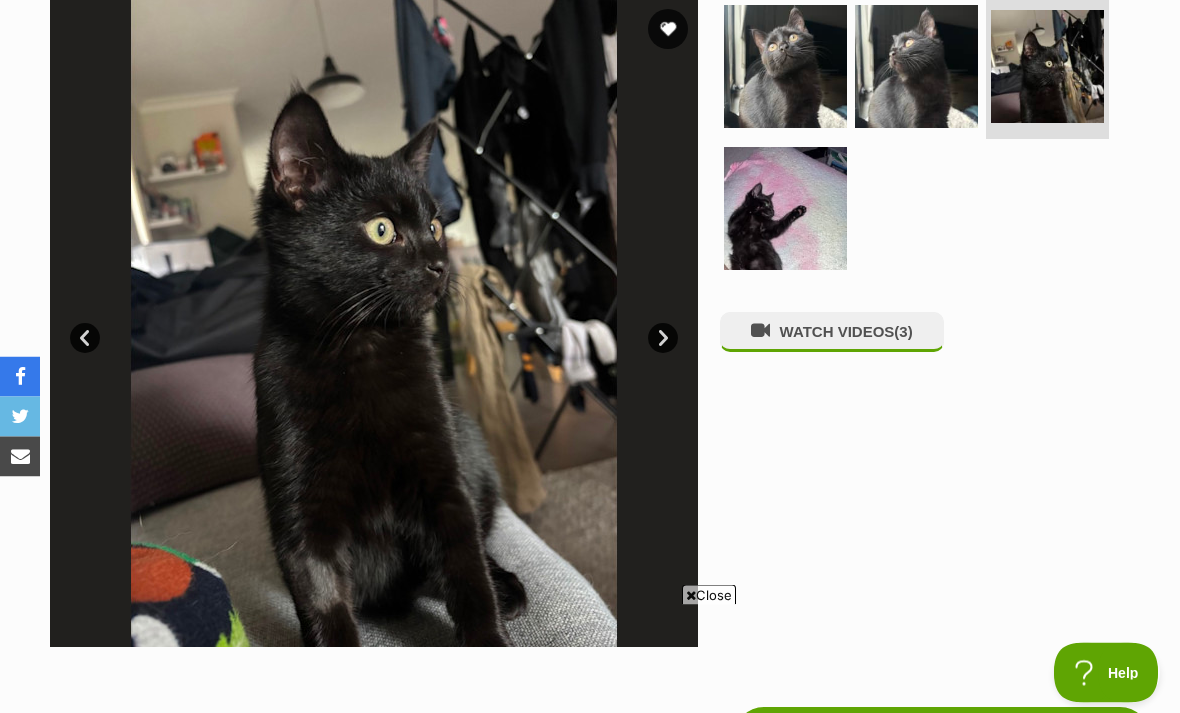 scroll, scrollTop: 423, scrollLeft: 0, axis: vertical 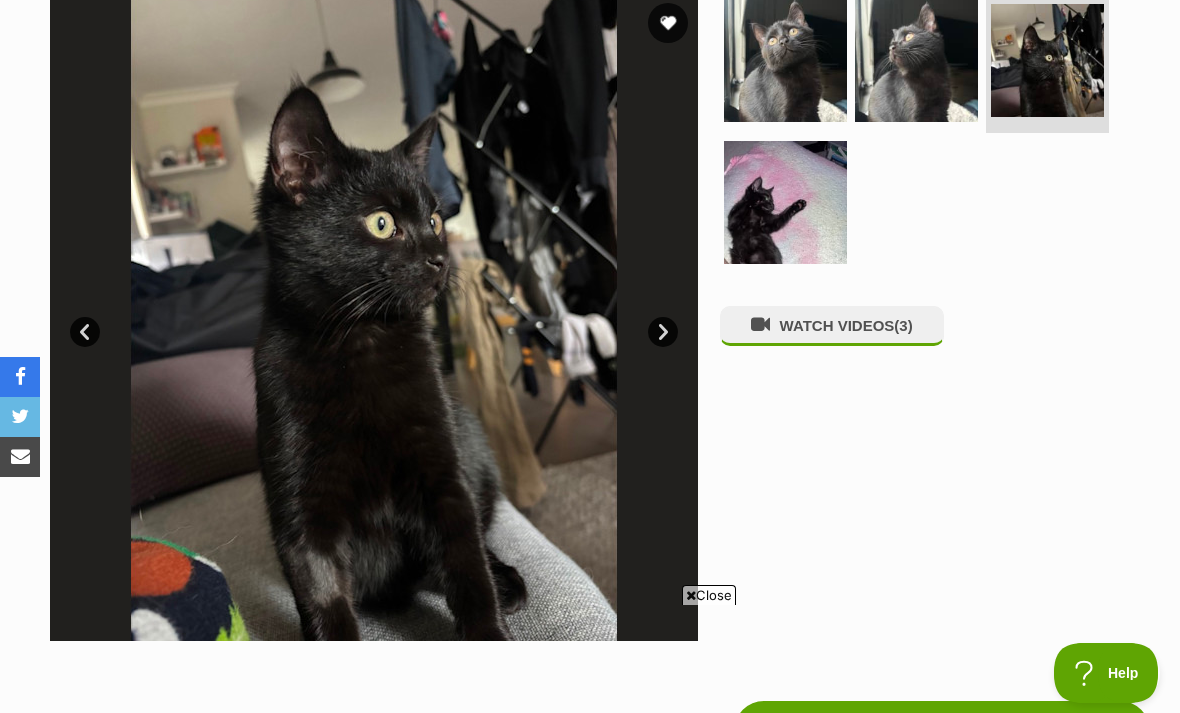 click at bounding box center [785, 60] 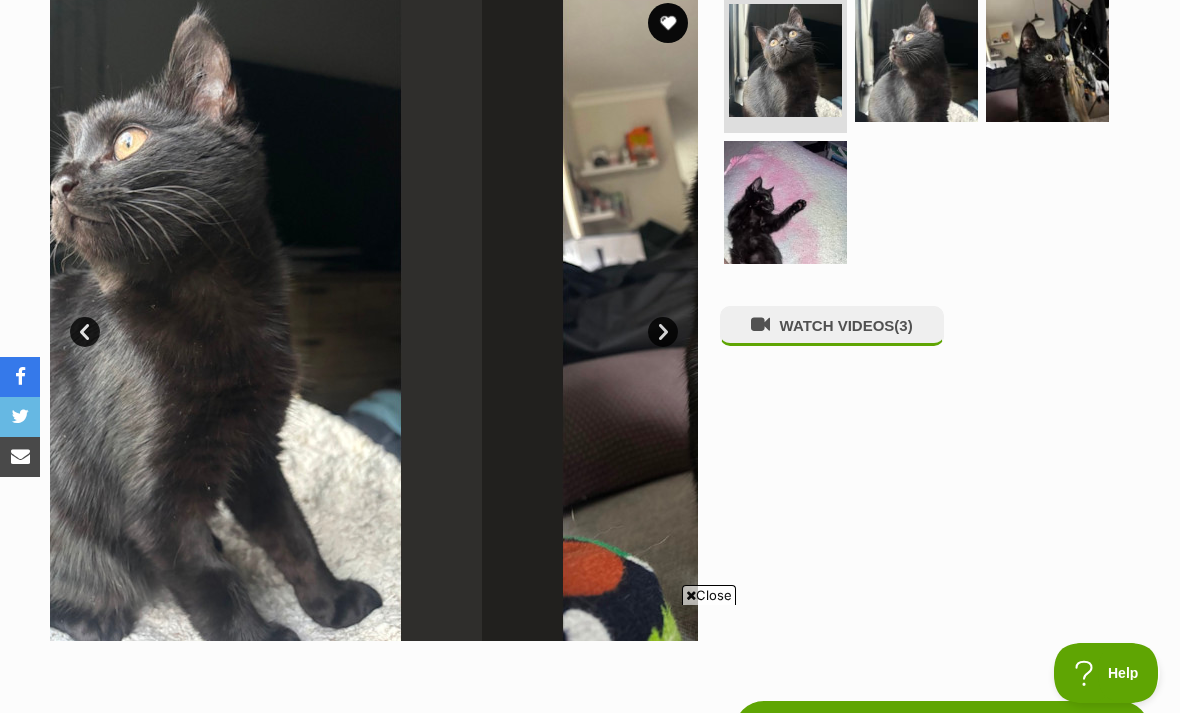 click at bounding box center (916, 60) 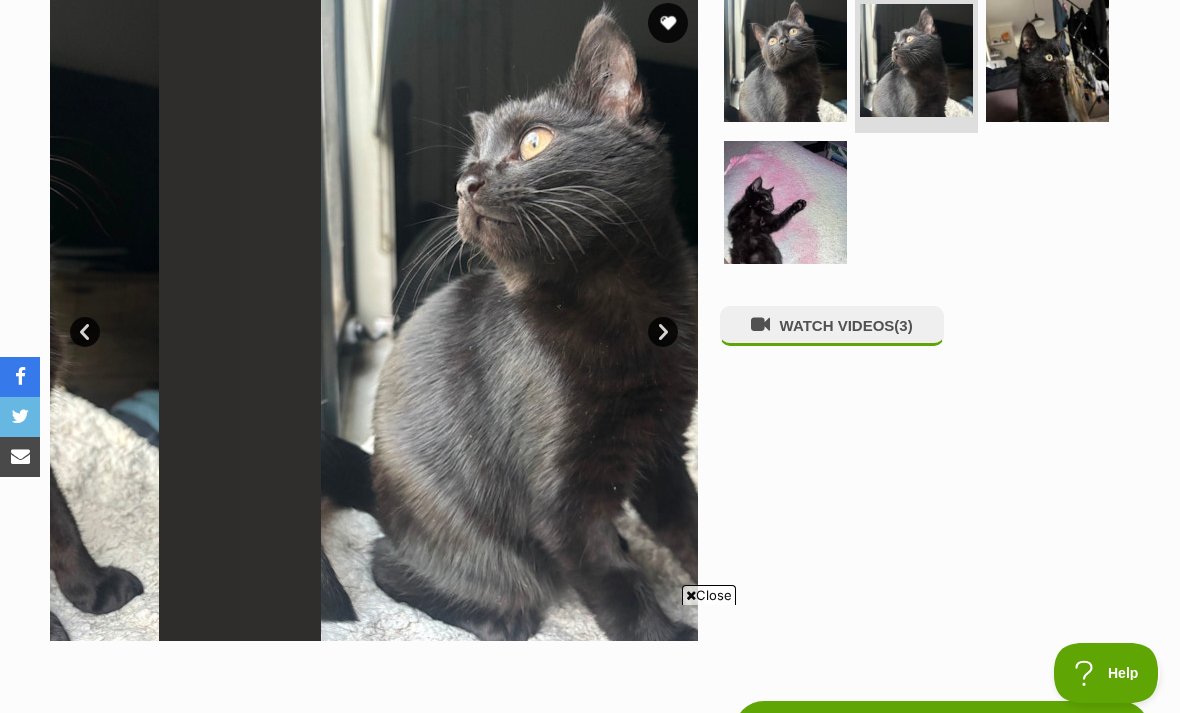click at bounding box center [785, 202] 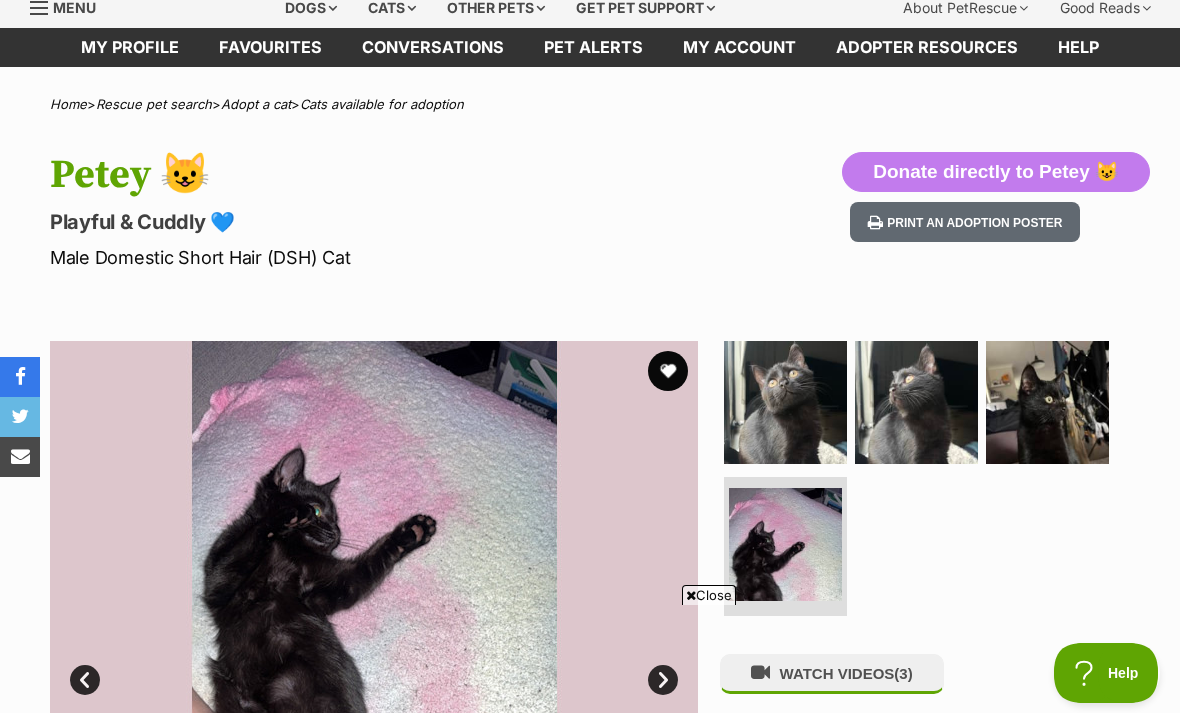 scroll, scrollTop: 0, scrollLeft: 0, axis: both 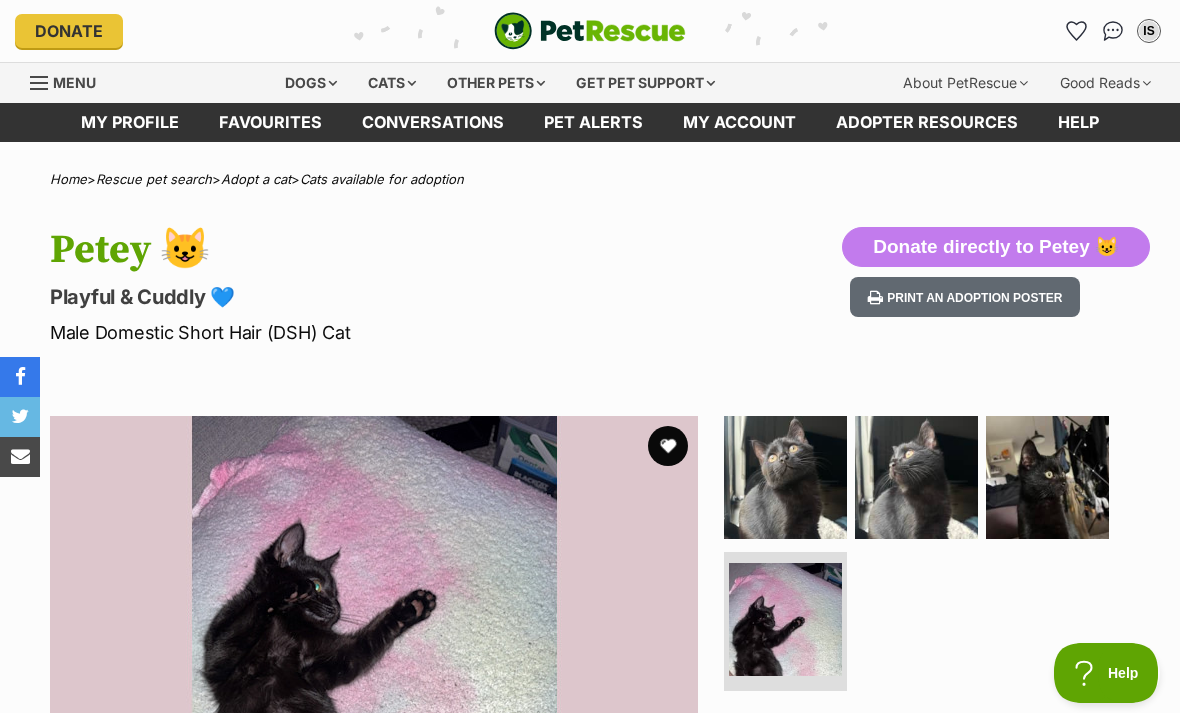 click on "Other pets" at bounding box center [496, 83] 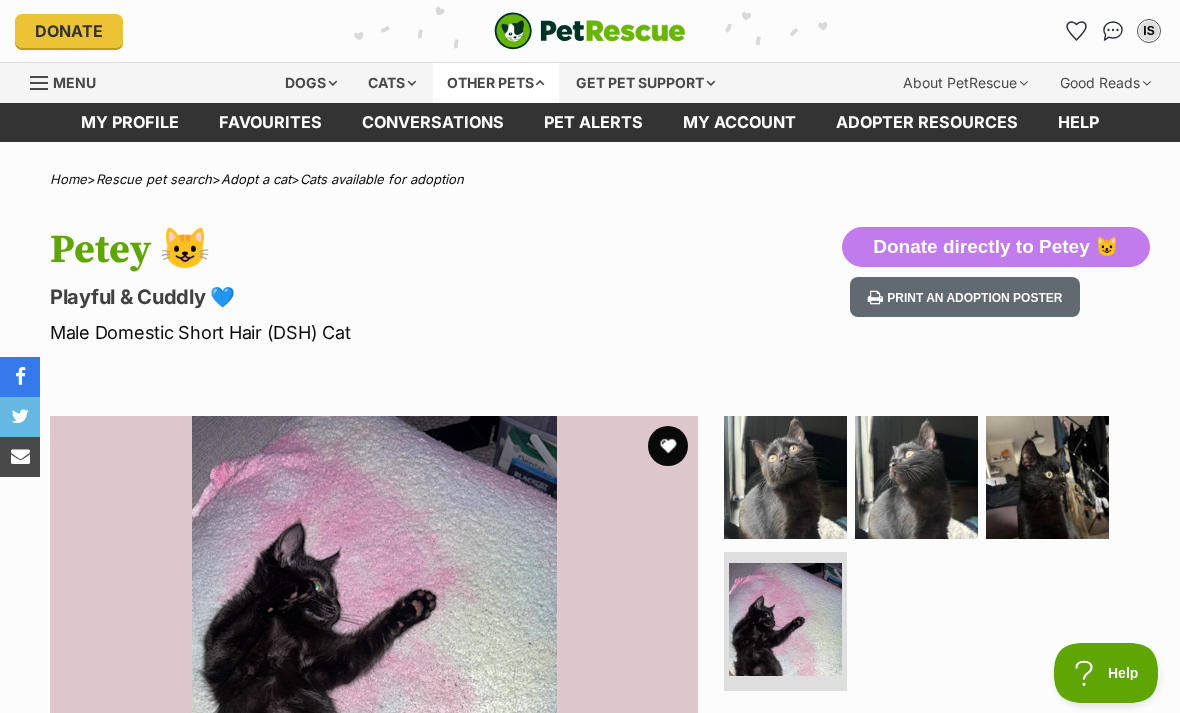 scroll, scrollTop: 0, scrollLeft: 0, axis: both 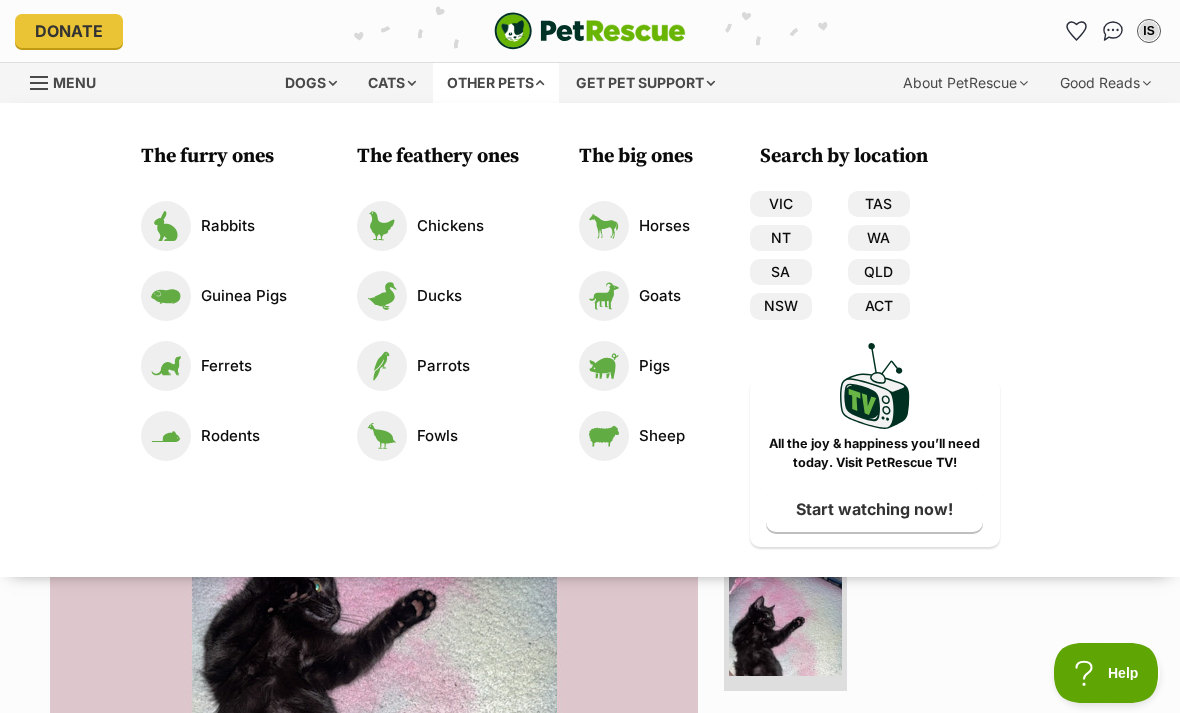 click on "Available
4
of 4 images
4
of 4 images
4
of 4 images
4
of 4 images
Next Prev 1 2 3 4
WATCH VIDEOS
(3)" at bounding box center [590, 725] 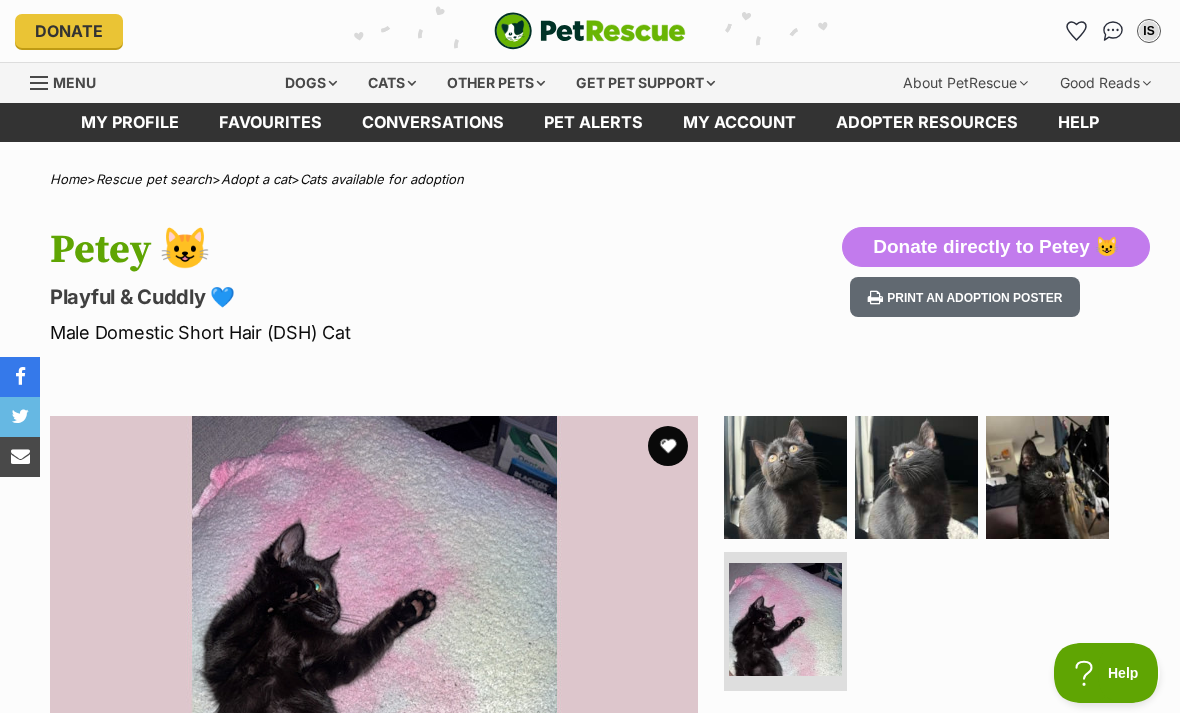 click on "Other pets" at bounding box center (496, 83) 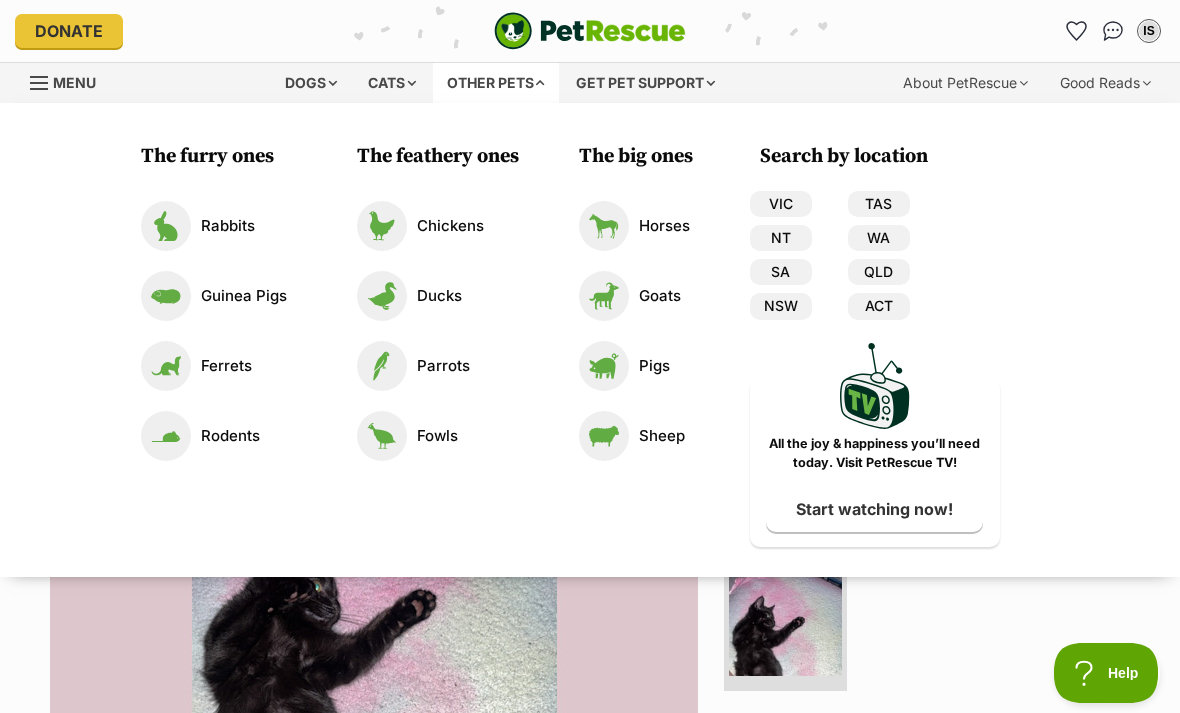 scroll, scrollTop: 0, scrollLeft: 0, axis: both 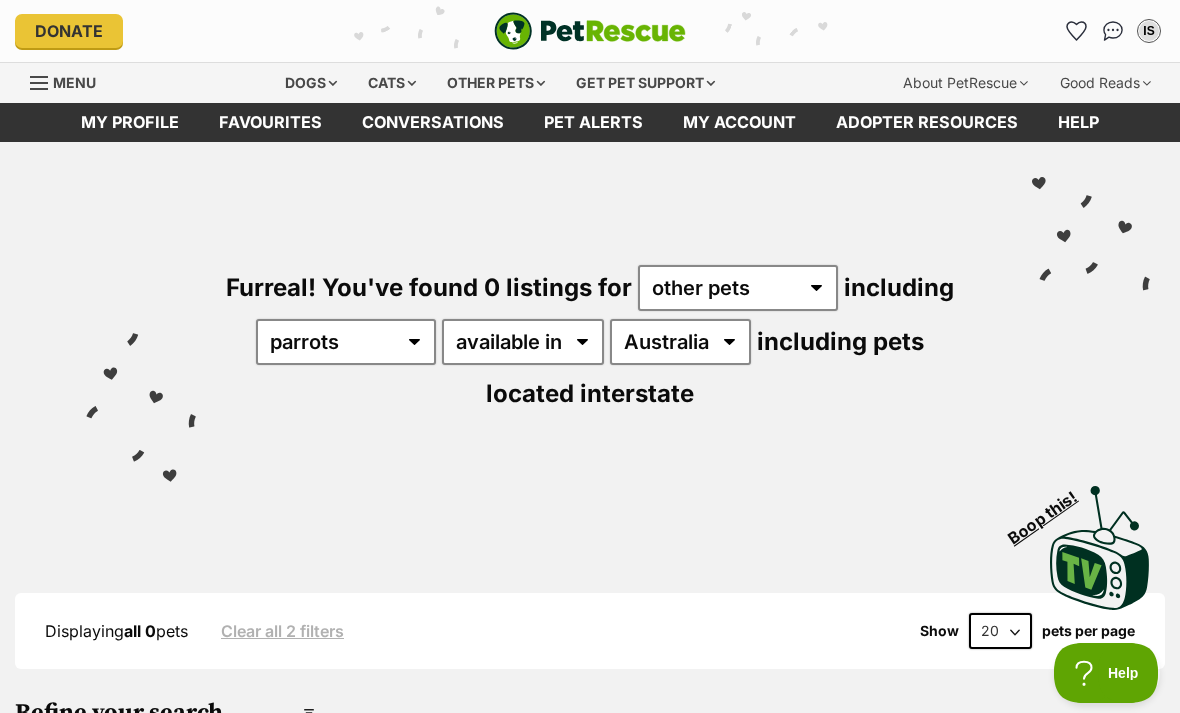 click on "Other pets" at bounding box center [496, 83] 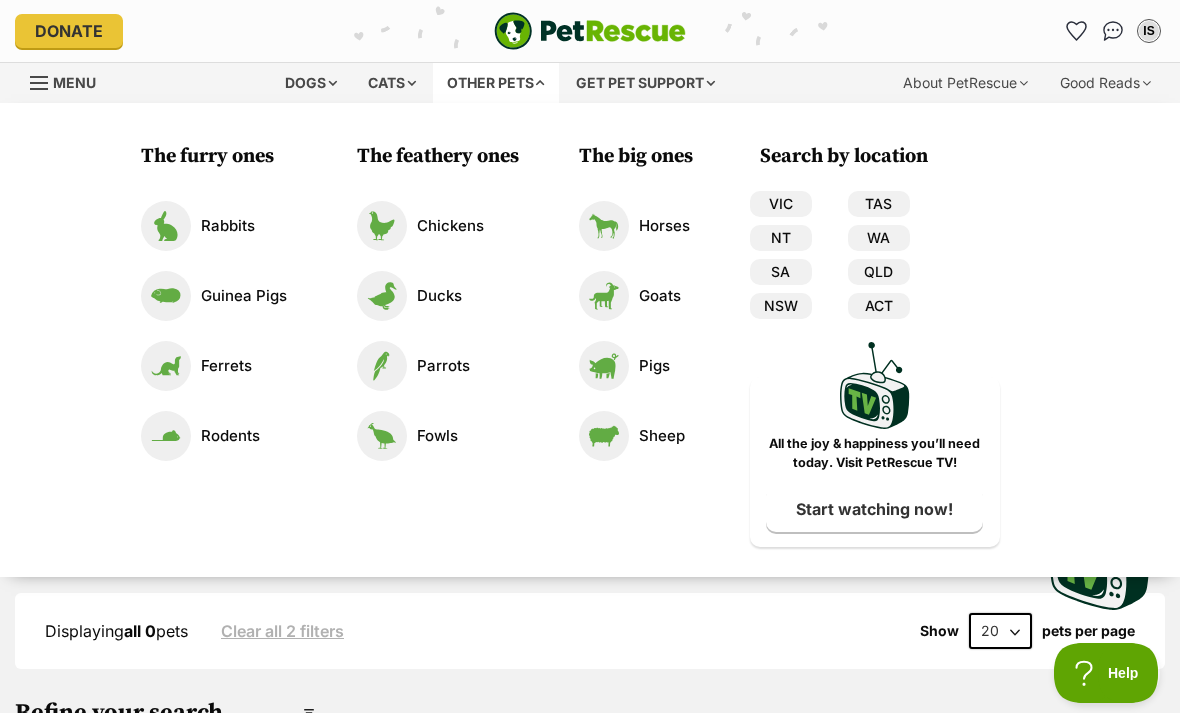 click on "Chickens" at bounding box center [433, 226] 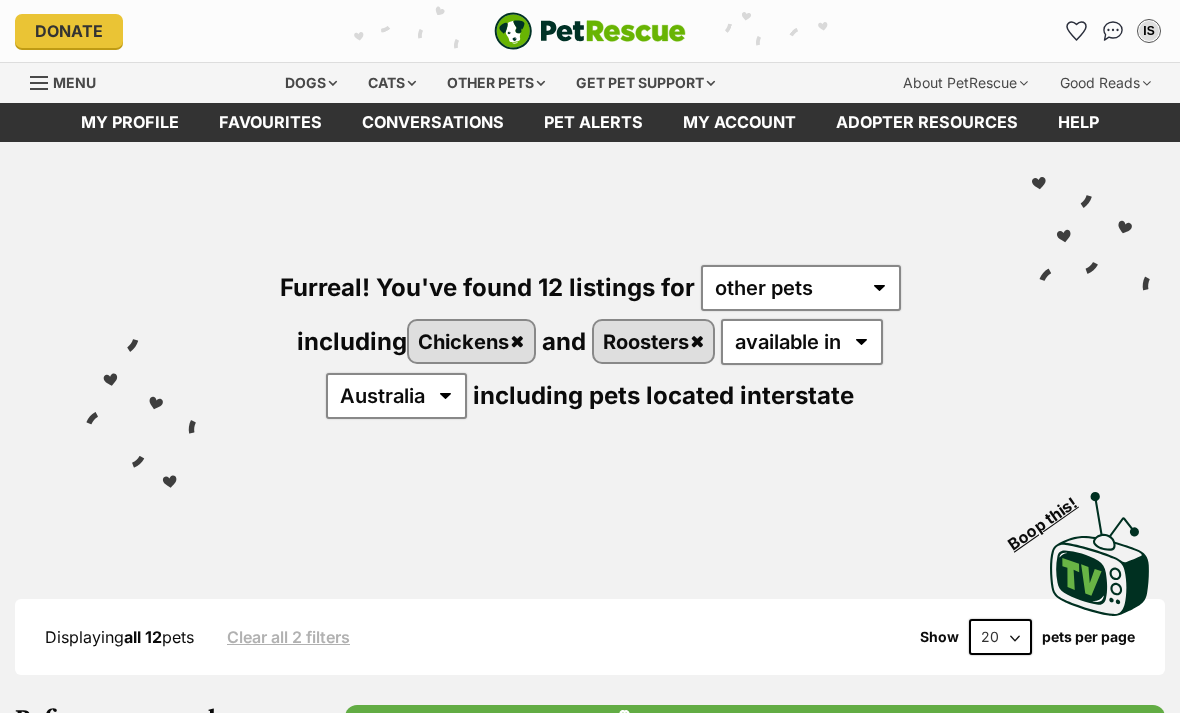 scroll, scrollTop: 0, scrollLeft: 0, axis: both 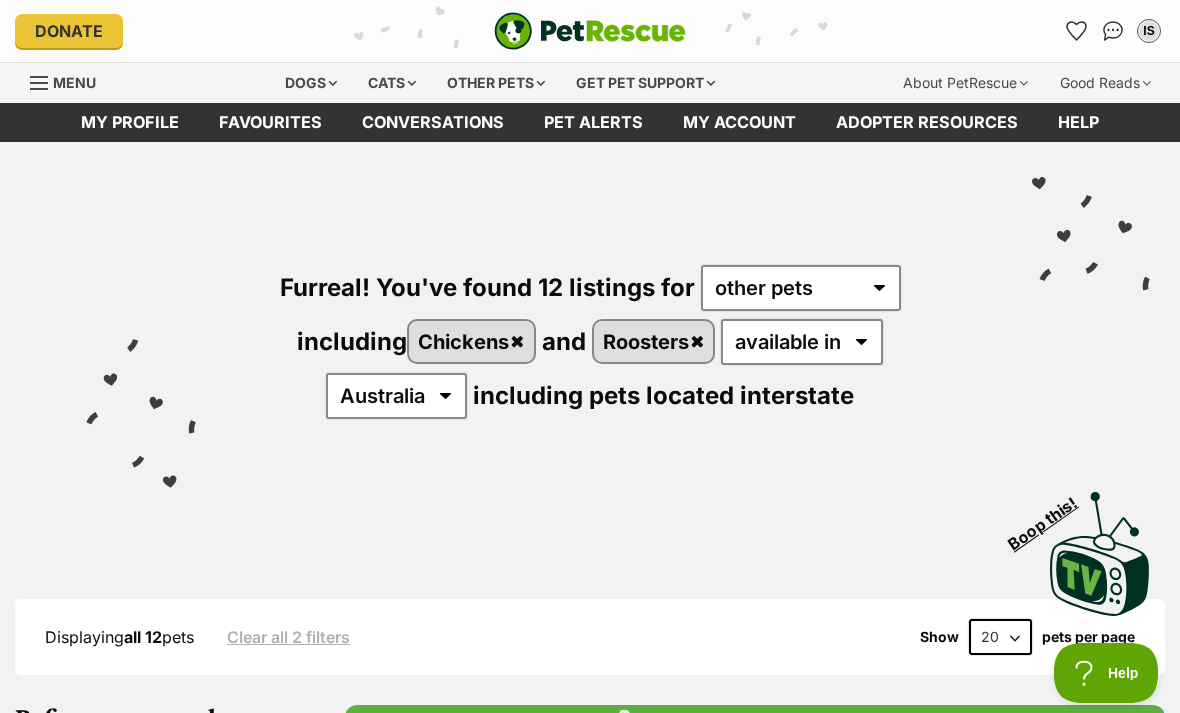click on "Other pets" at bounding box center [496, 83] 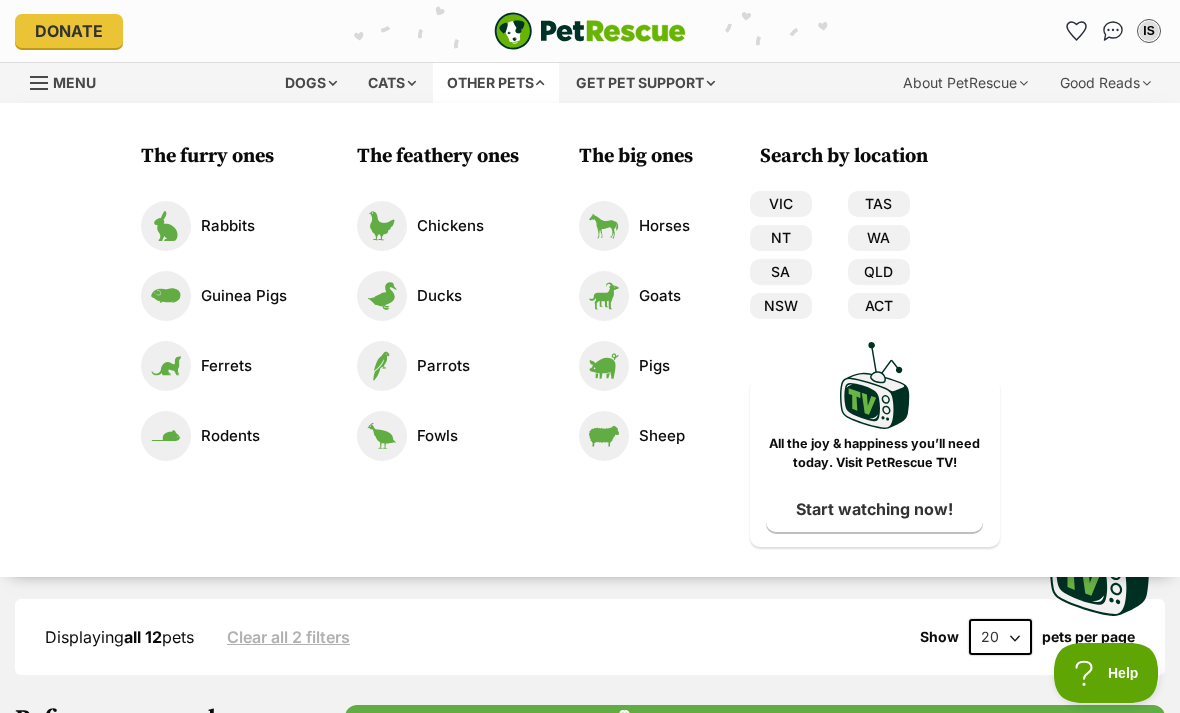 click on "Rabbits" at bounding box center (214, 226) 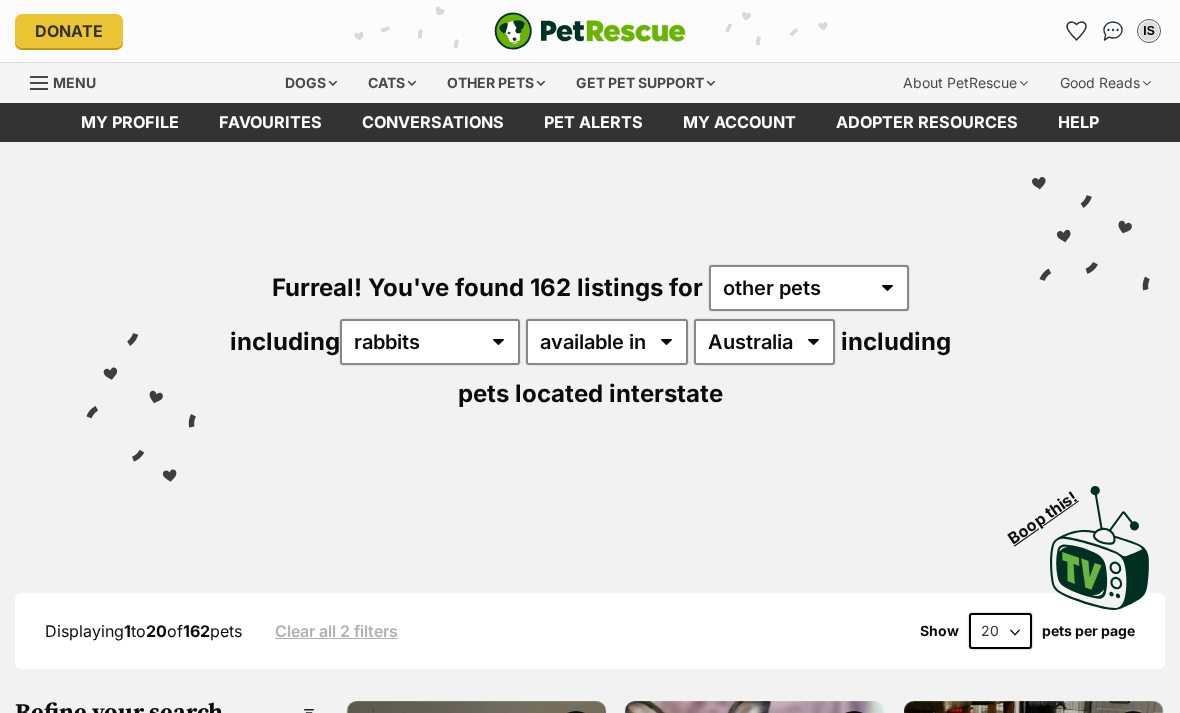 scroll, scrollTop: 0, scrollLeft: 0, axis: both 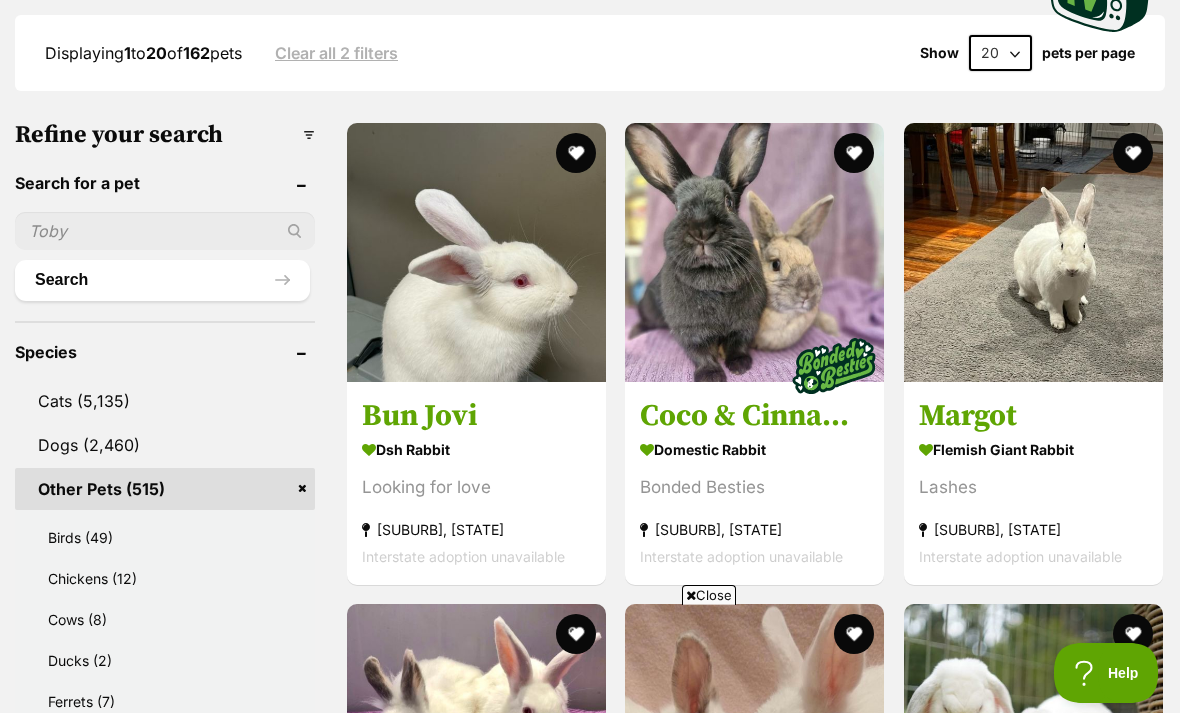 click at bounding box center [855, 153] 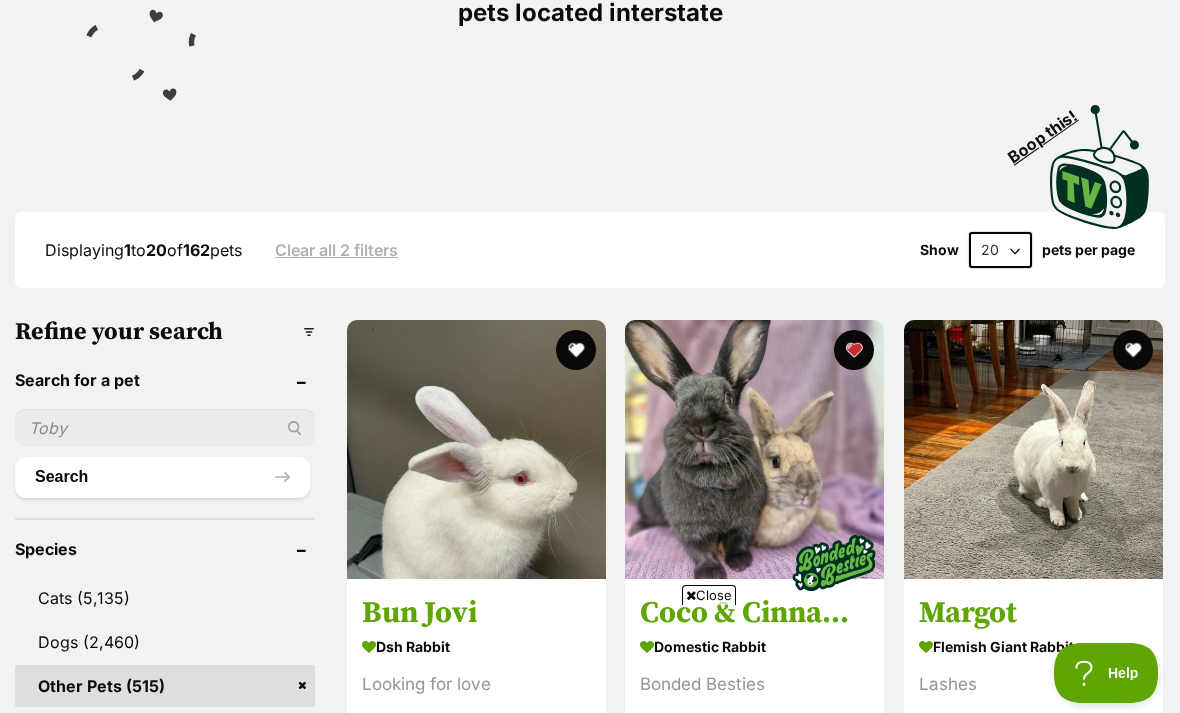 scroll, scrollTop: 0, scrollLeft: 0, axis: both 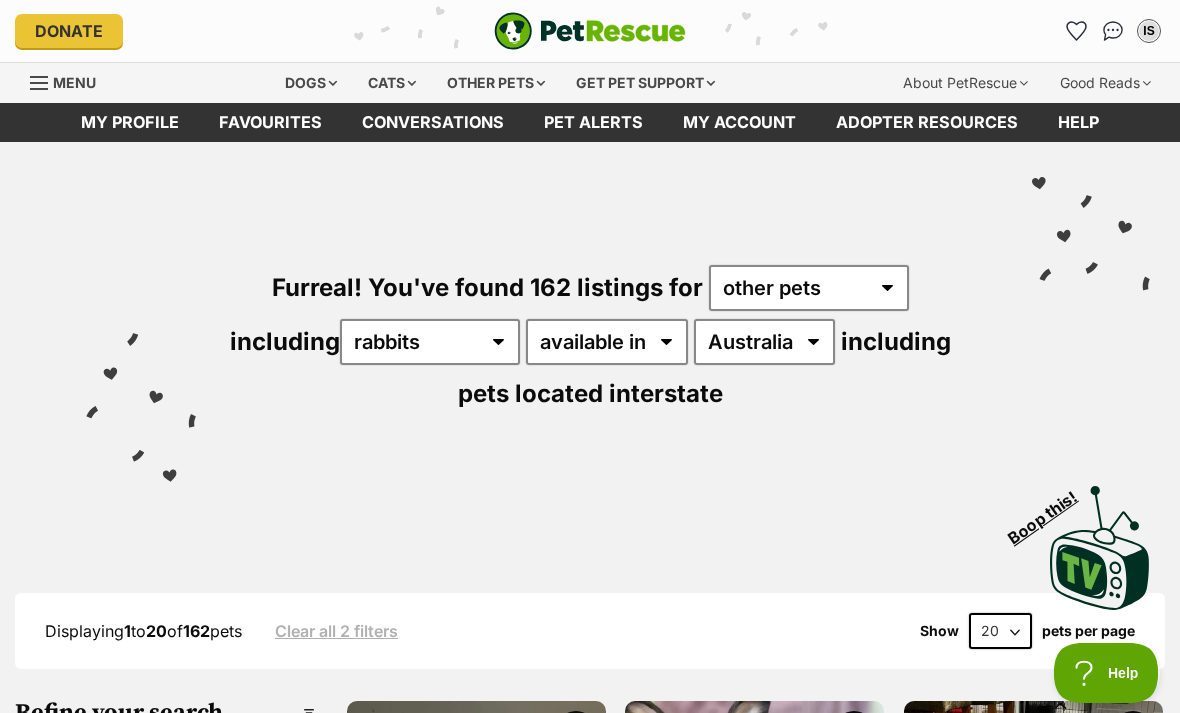 click on "Get pet support" at bounding box center (645, 83) 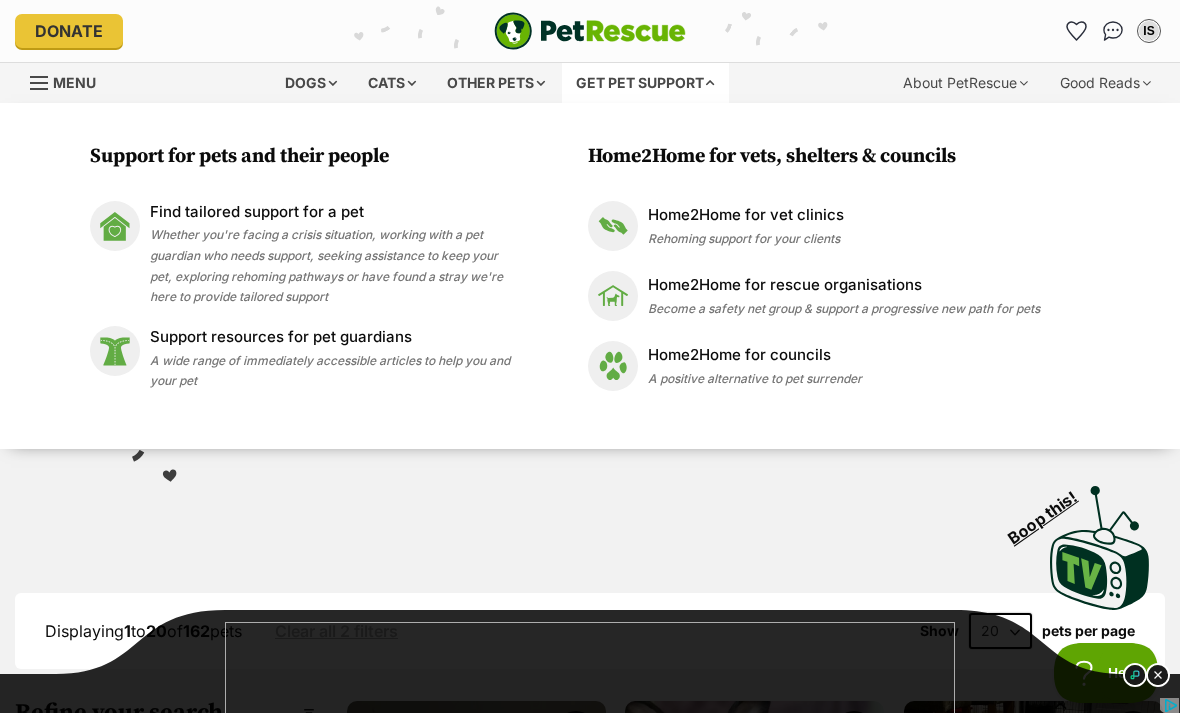 scroll, scrollTop: 0, scrollLeft: 0, axis: both 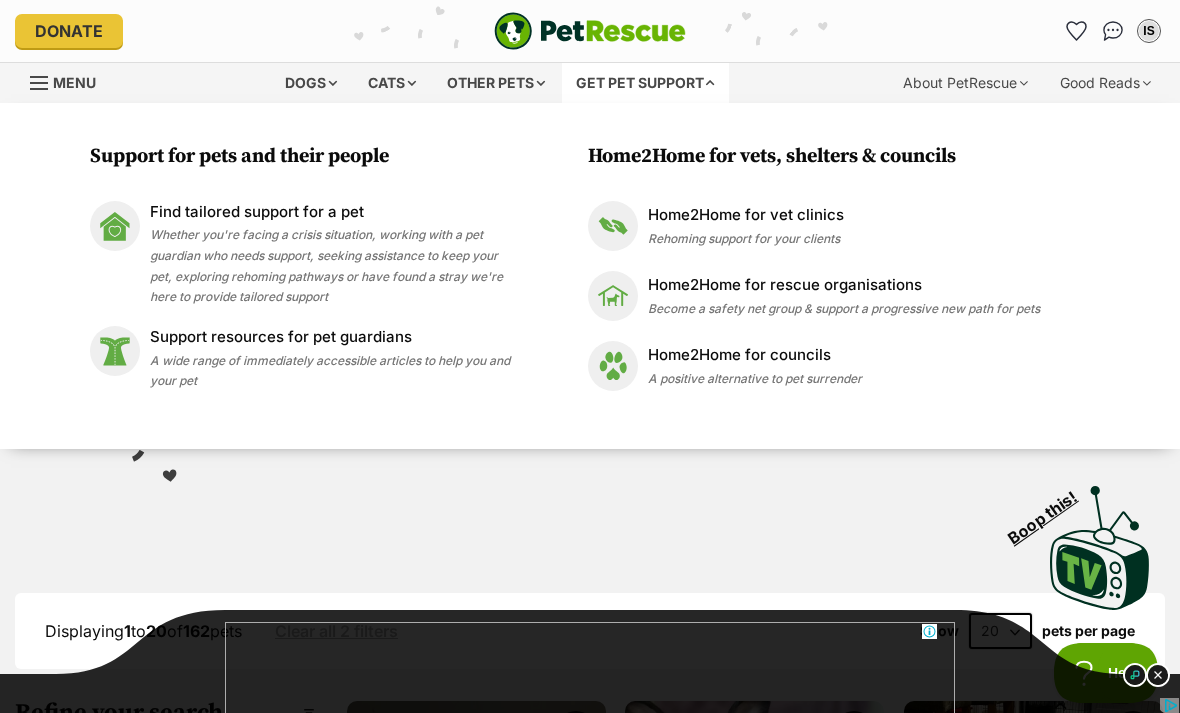 click on "Other pets" at bounding box center [496, 83] 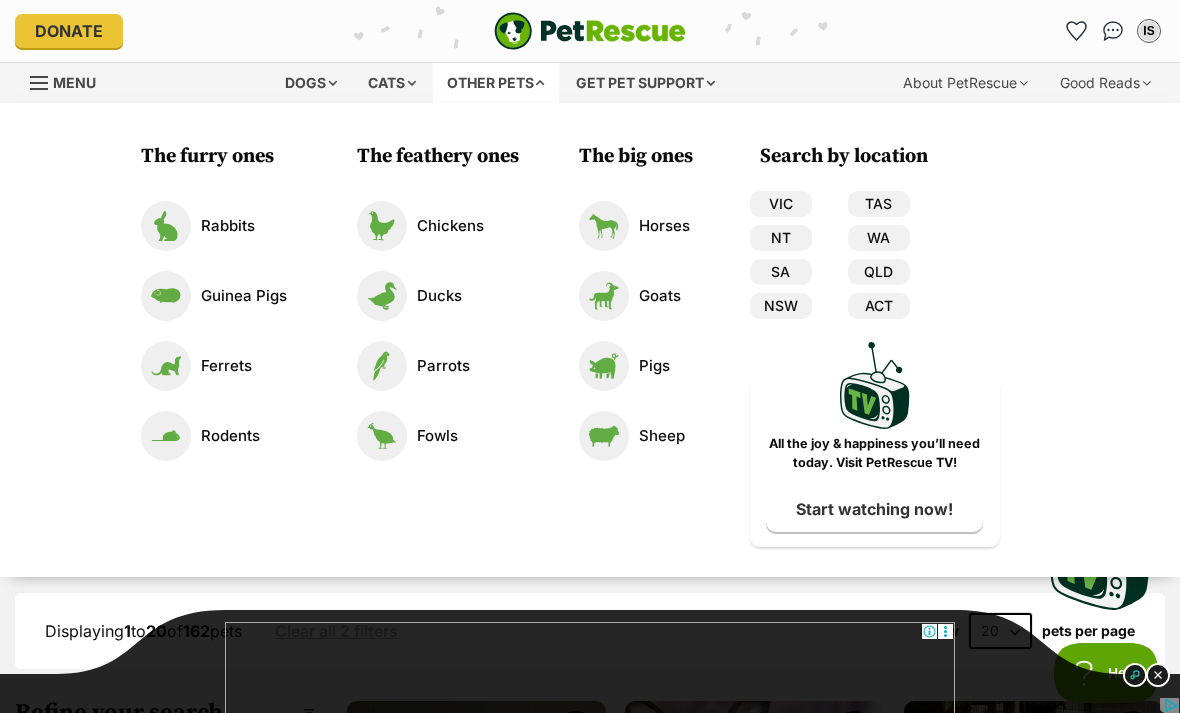 click on "Pigs" at bounding box center (634, 366) 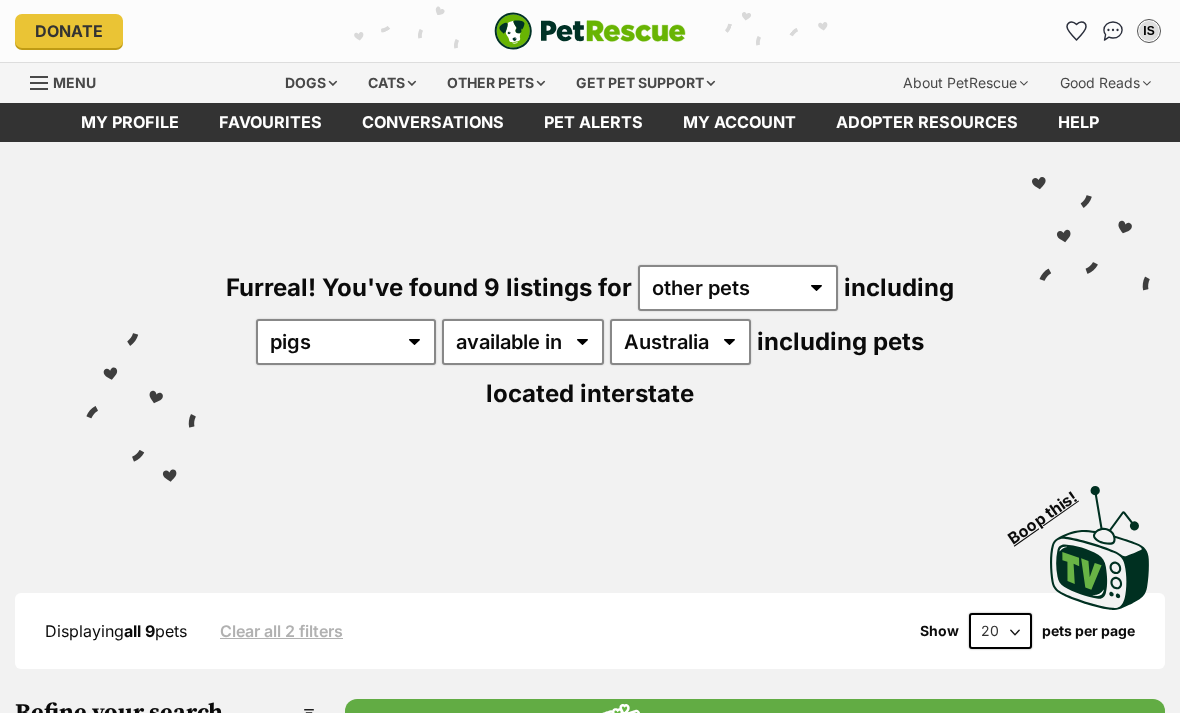 scroll, scrollTop: 0, scrollLeft: 0, axis: both 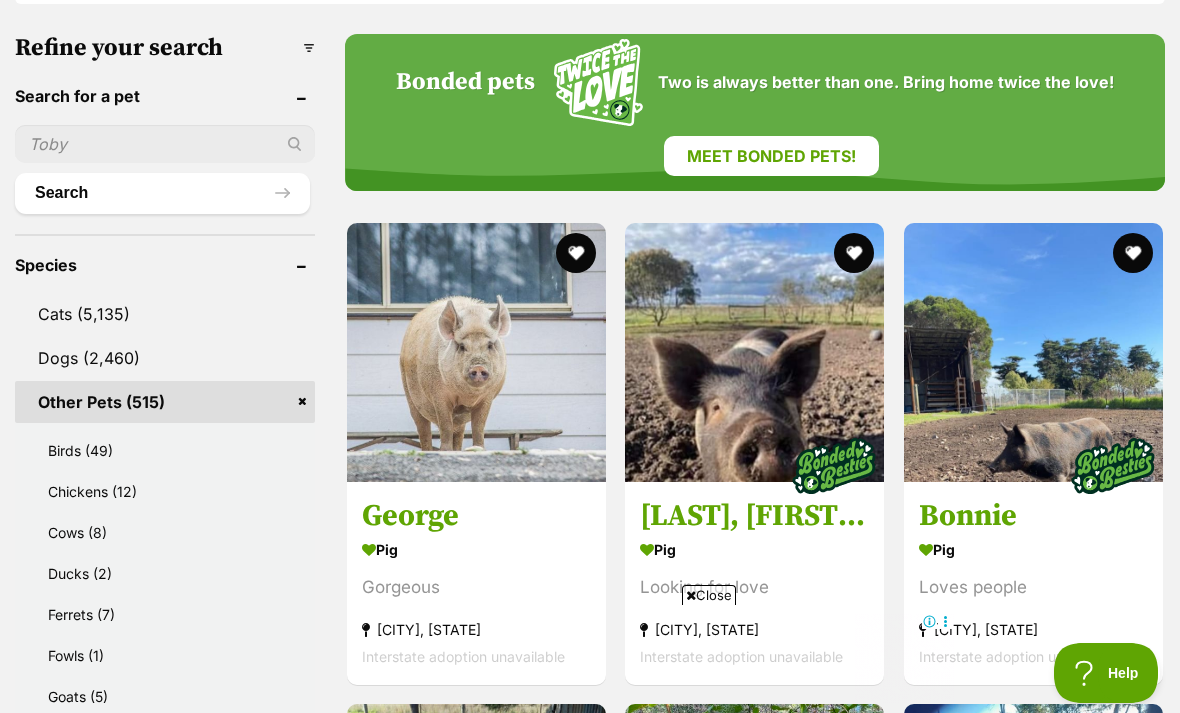 click at bounding box center (835, 466) 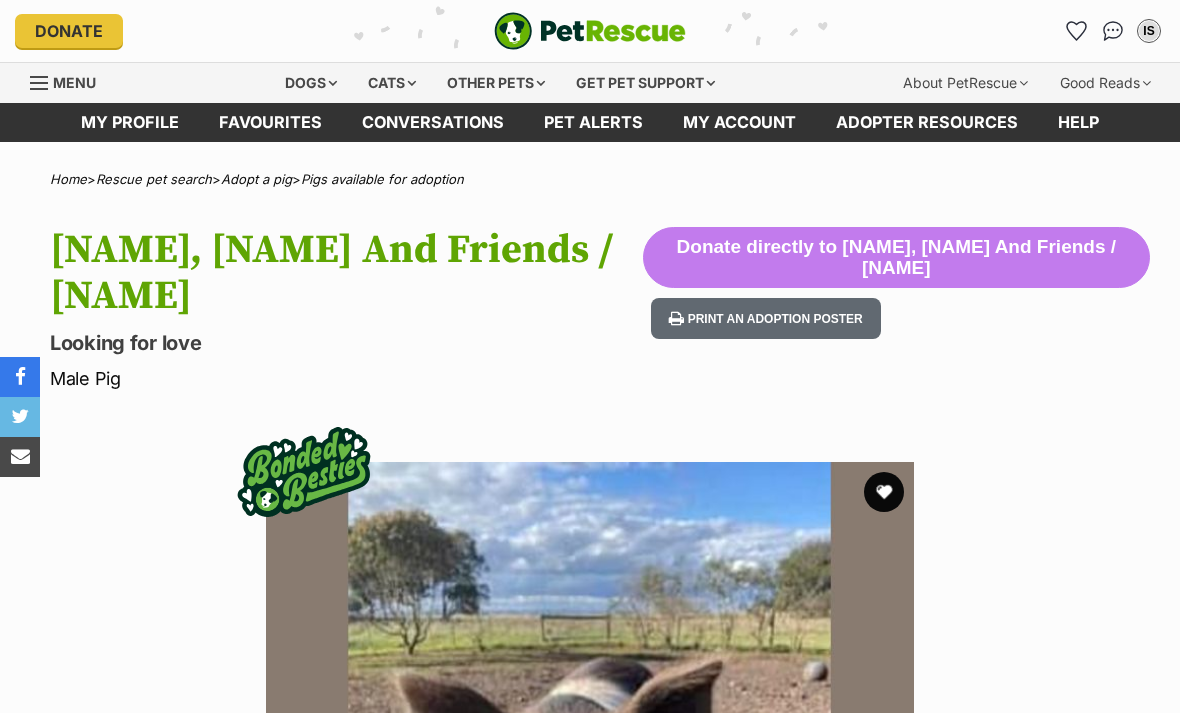 scroll, scrollTop: 0, scrollLeft: 0, axis: both 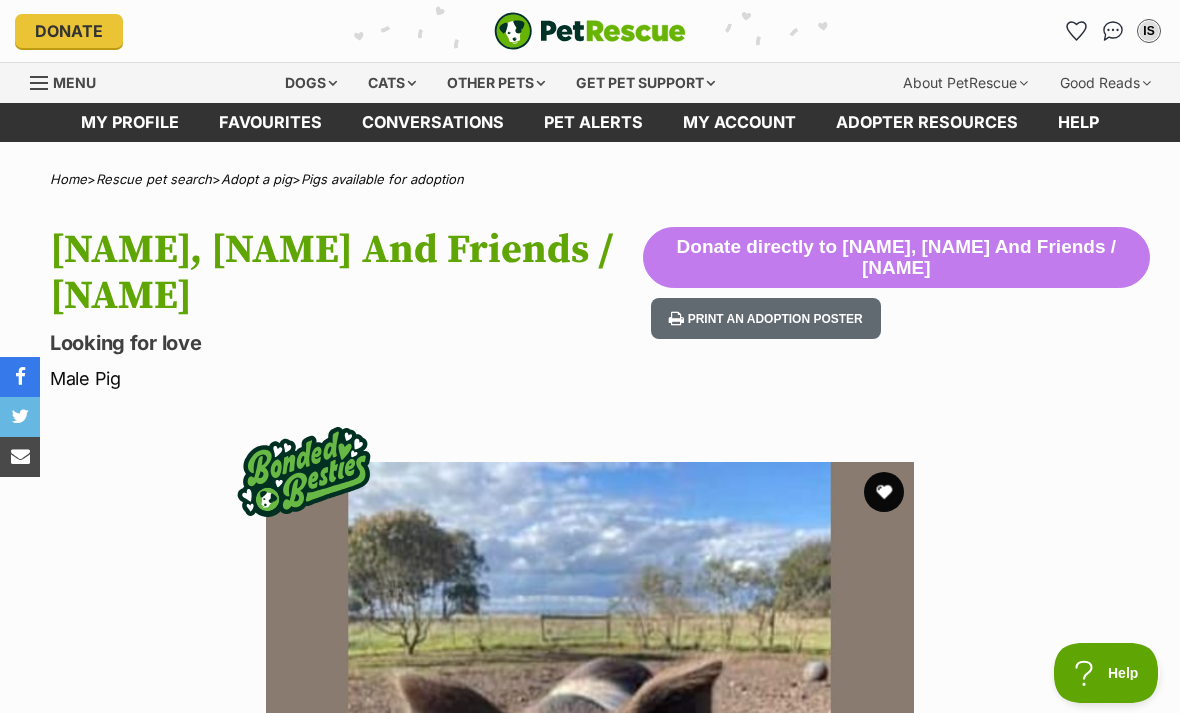 click on "Other pets" at bounding box center (496, 83) 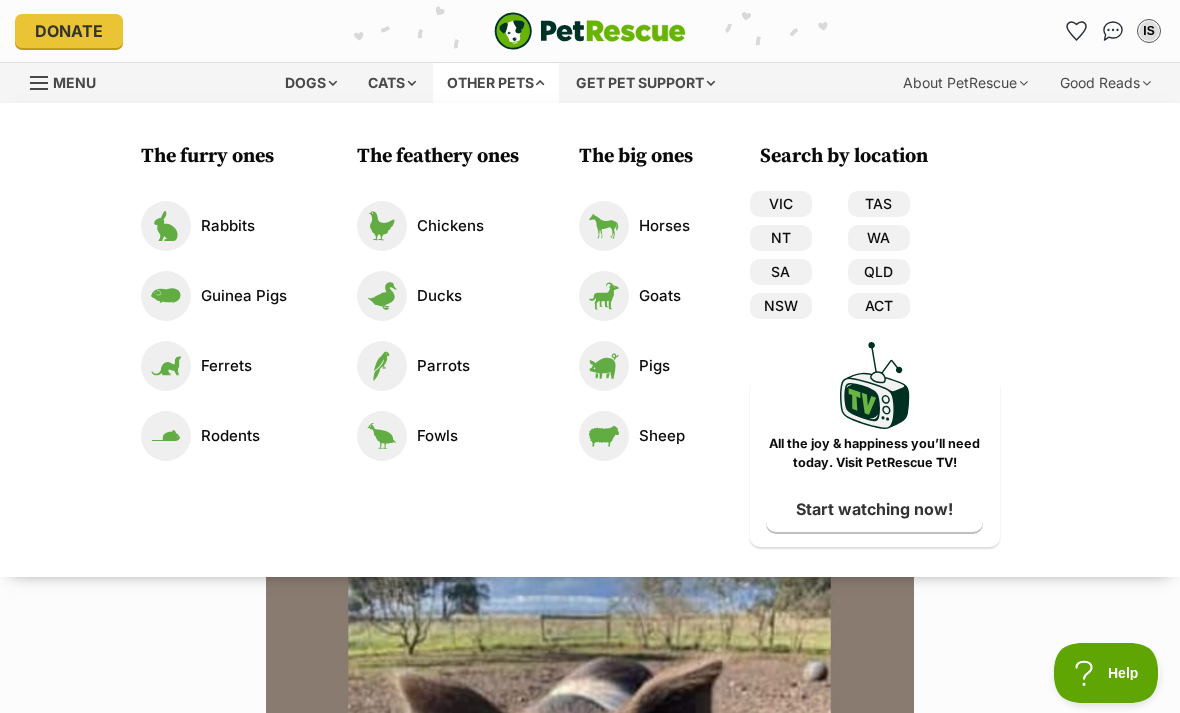 click on "Horses" at bounding box center (634, 226) 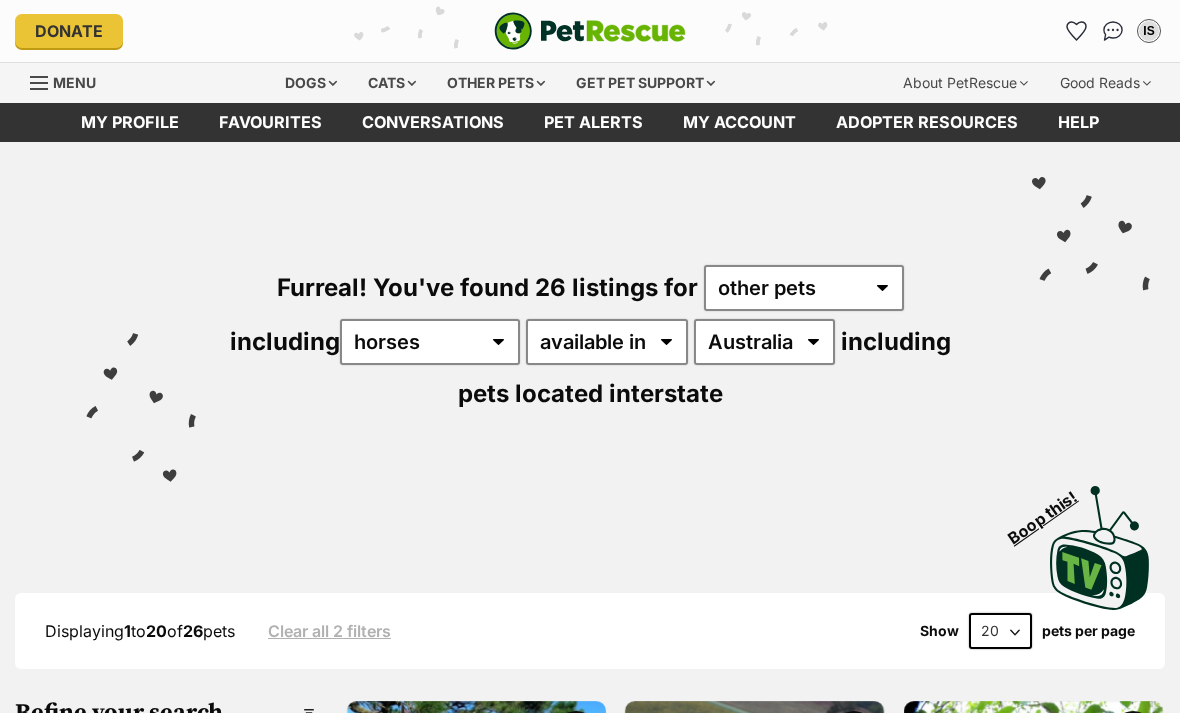 scroll, scrollTop: 0, scrollLeft: 0, axis: both 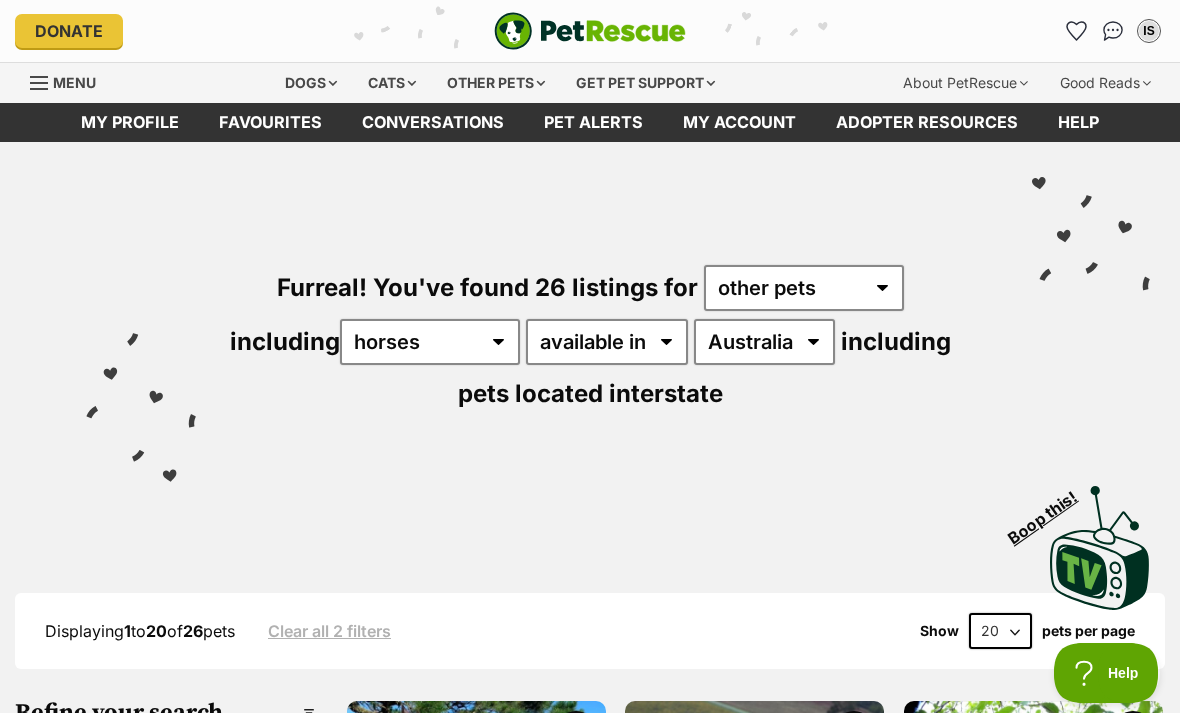 click on "Cats" at bounding box center [392, 83] 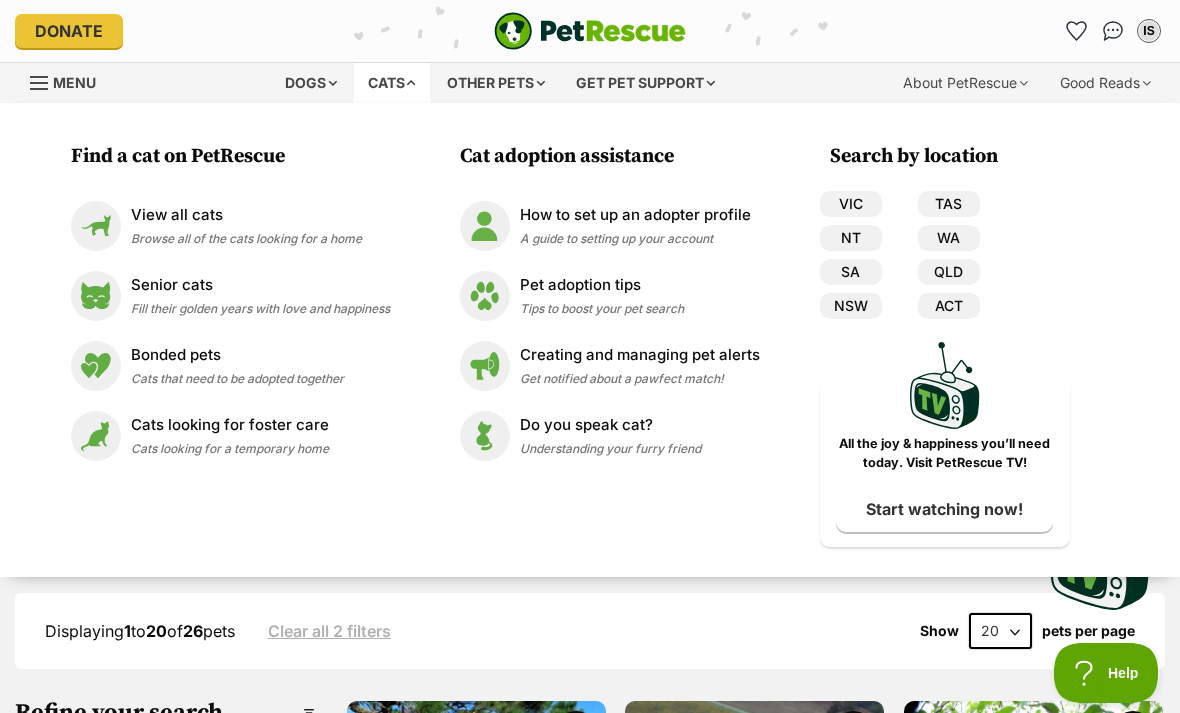 click on "PetRescue home" at bounding box center (589, 31) 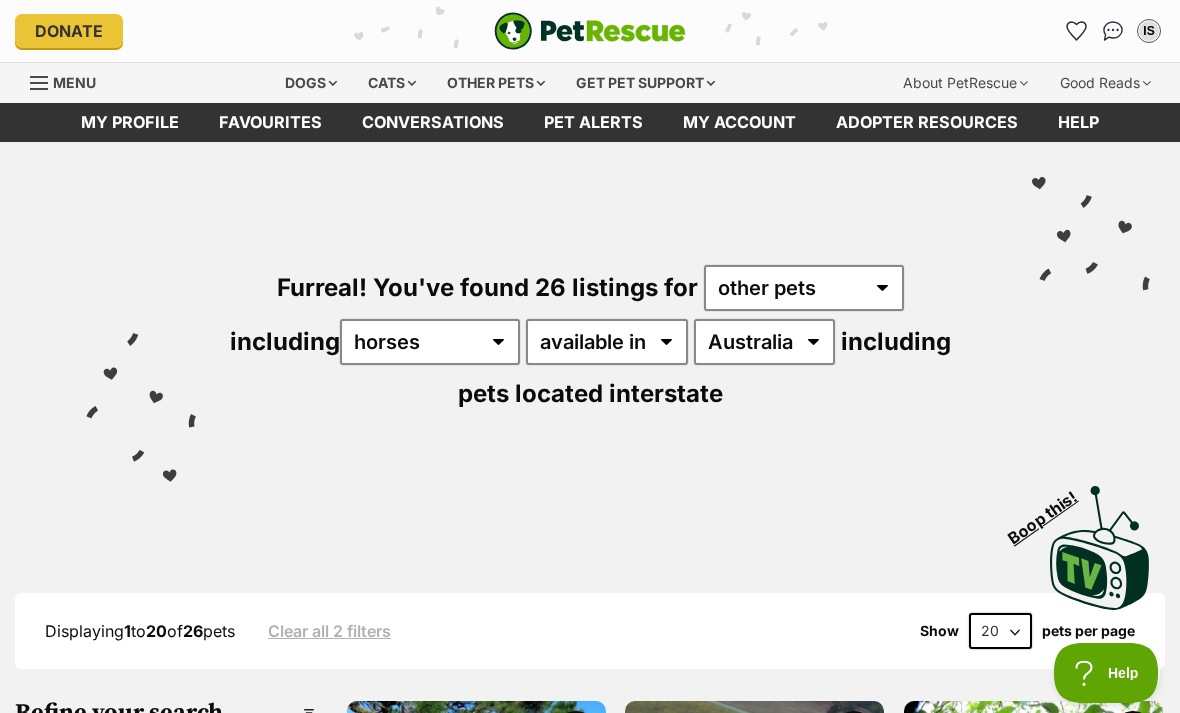 click on "Pet alerts" at bounding box center (593, 122) 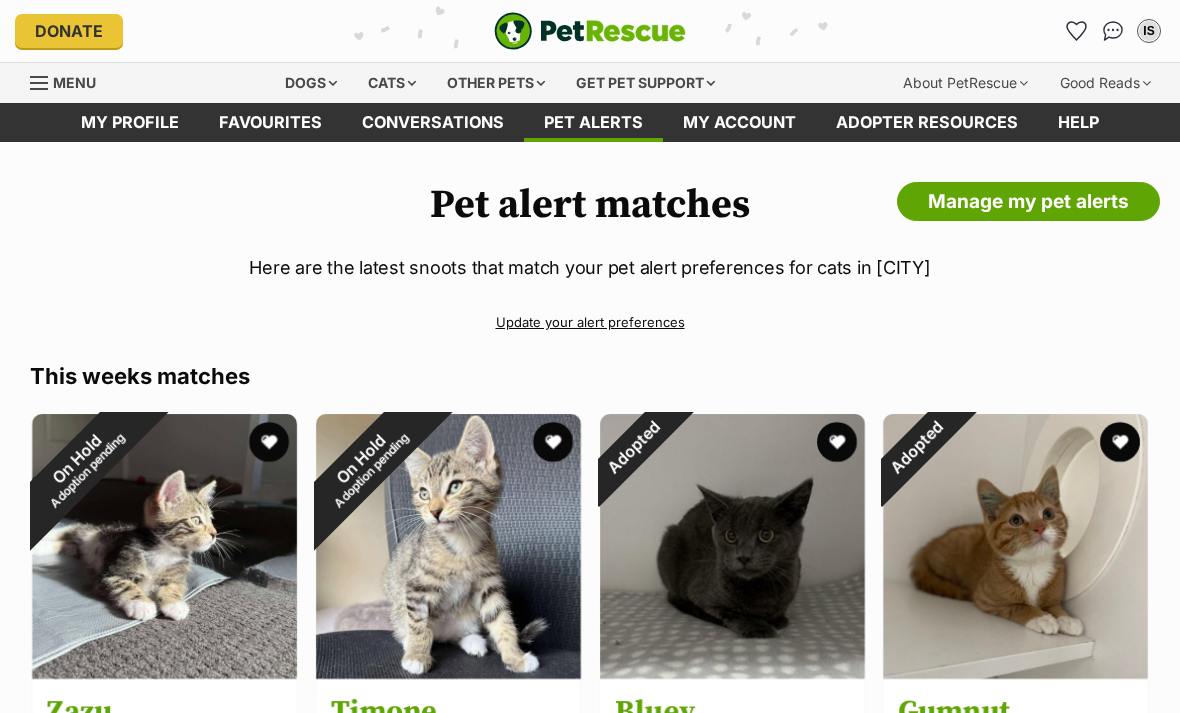 scroll, scrollTop: 0, scrollLeft: 0, axis: both 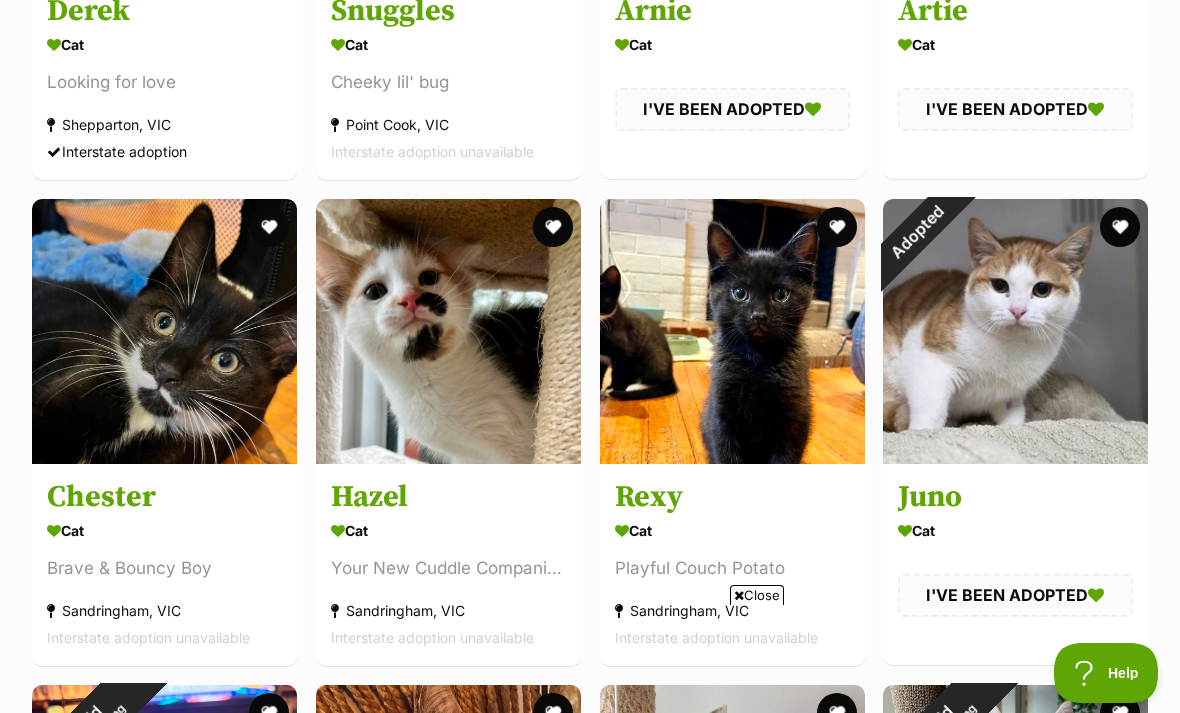 click at bounding box center (732, 331) 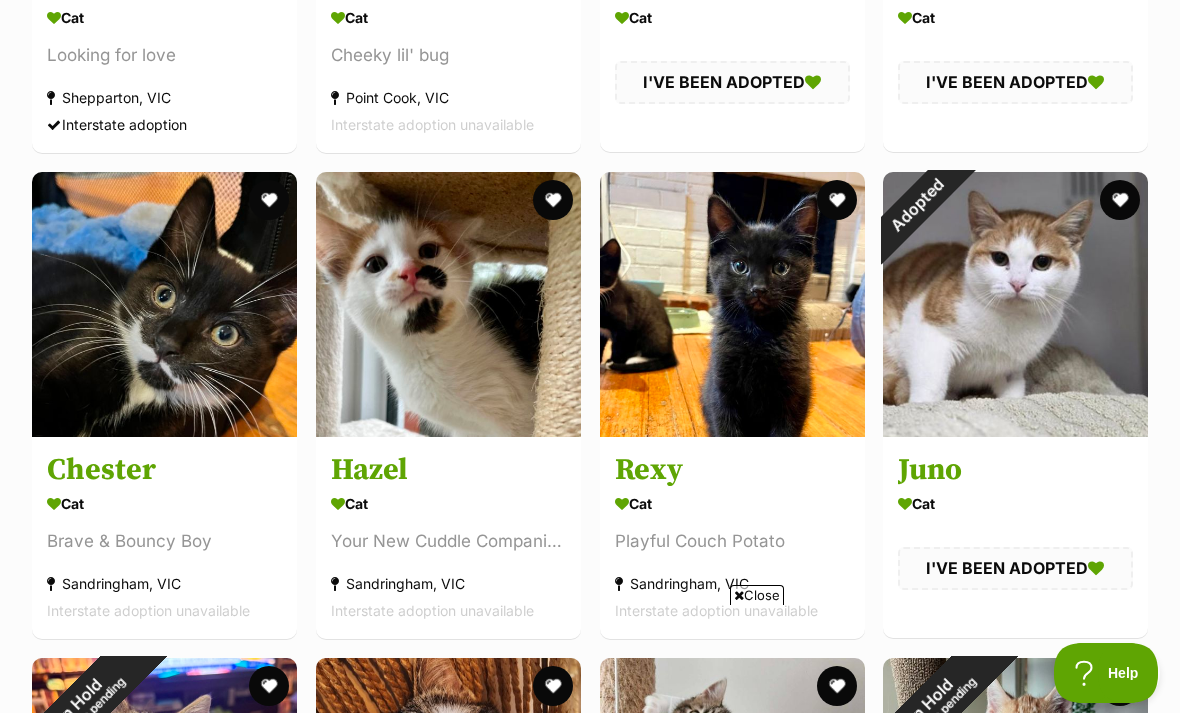 scroll, scrollTop: 2187, scrollLeft: 0, axis: vertical 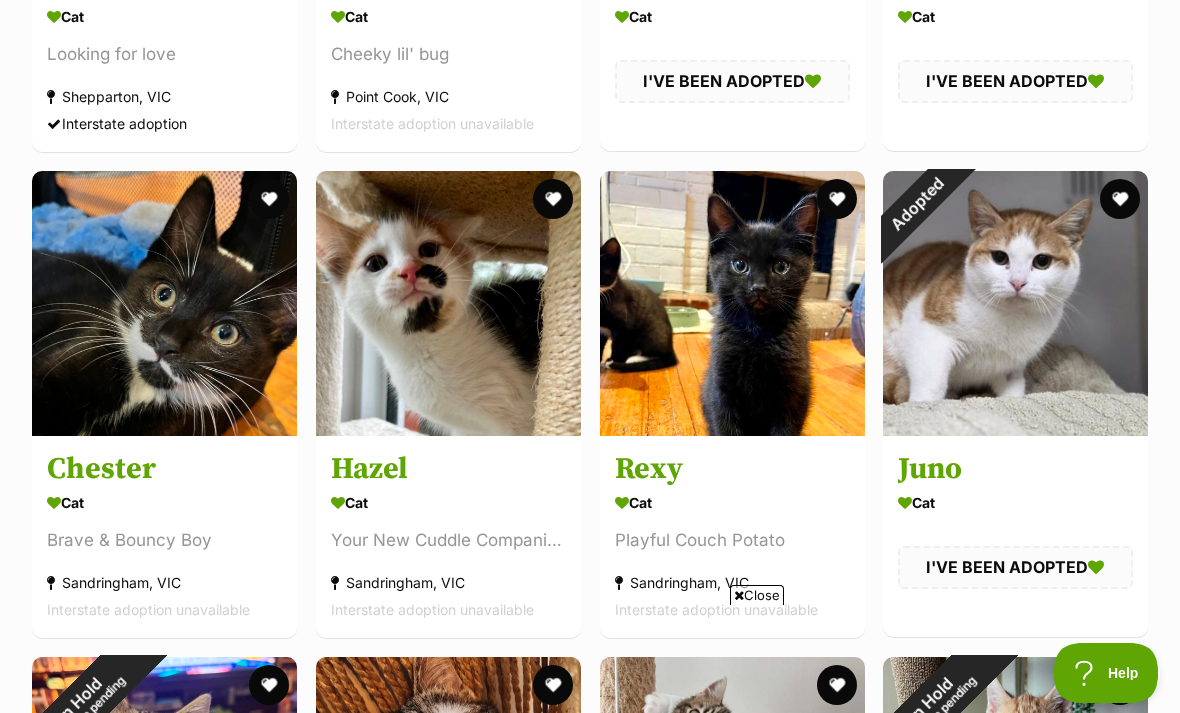 click at bounding box center [164, 303] 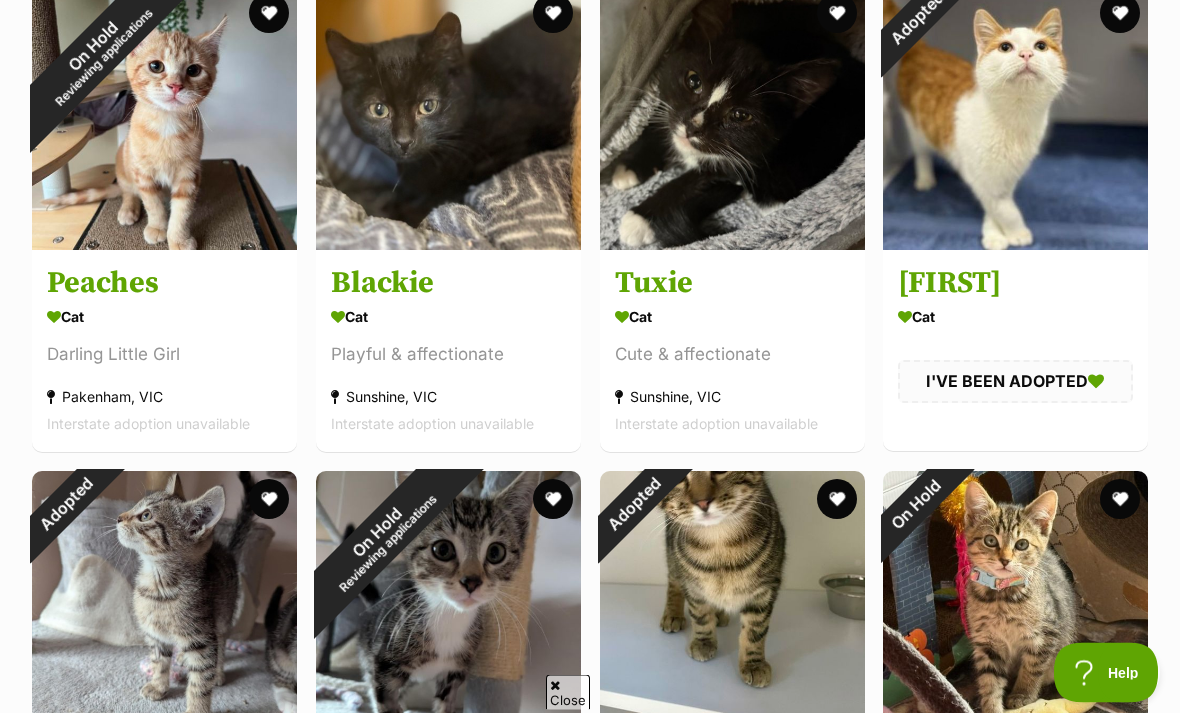 scroll, scrollTop: 3346, scrollLeft: 0, axis: vertical 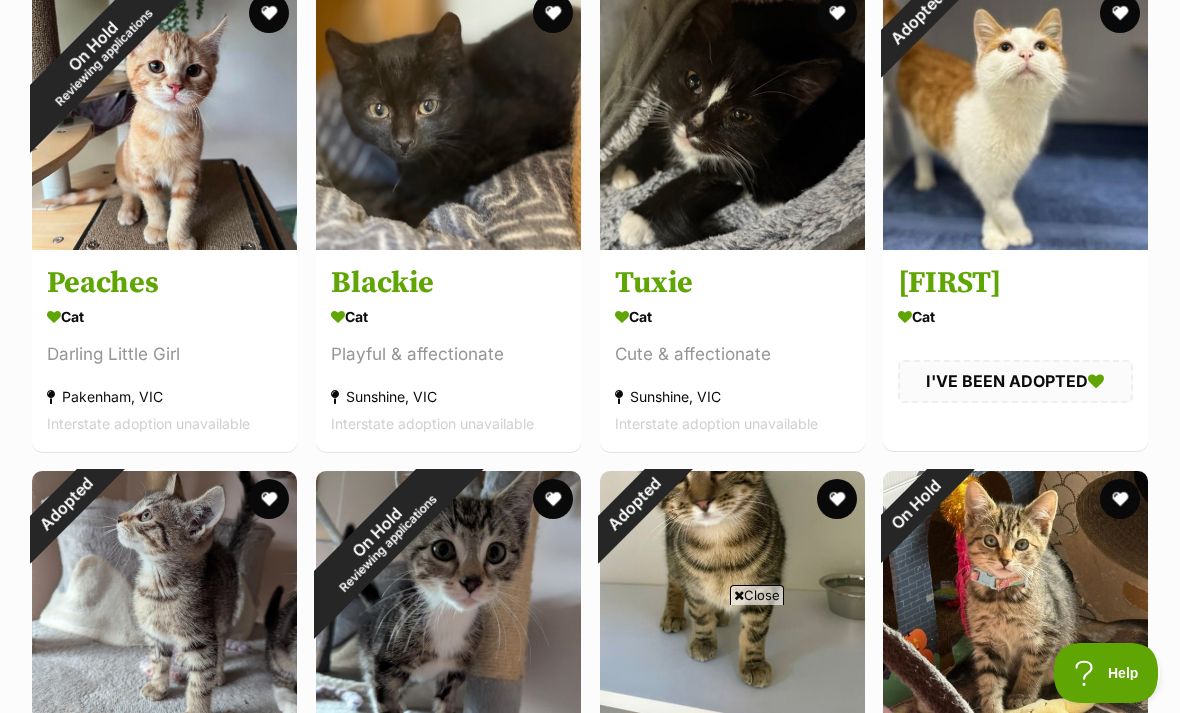 click at bounding box center [448, 117] 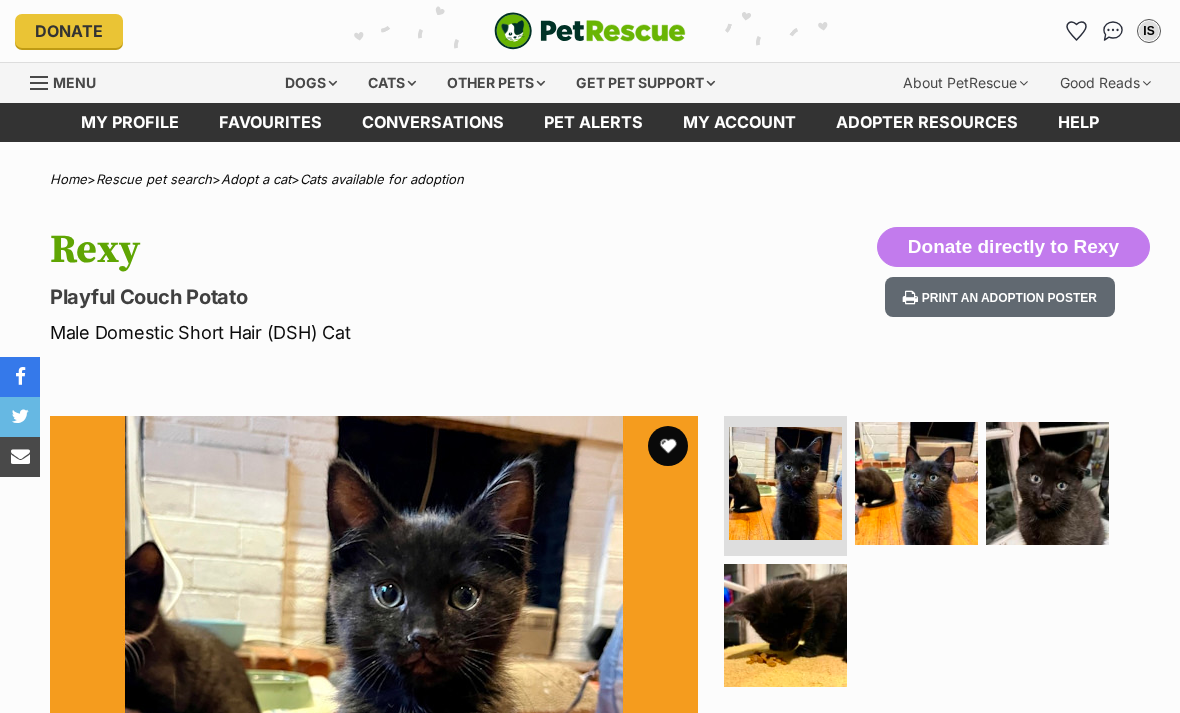 scroll, scrollTop: 0, scrollLeft: 0, axis: both 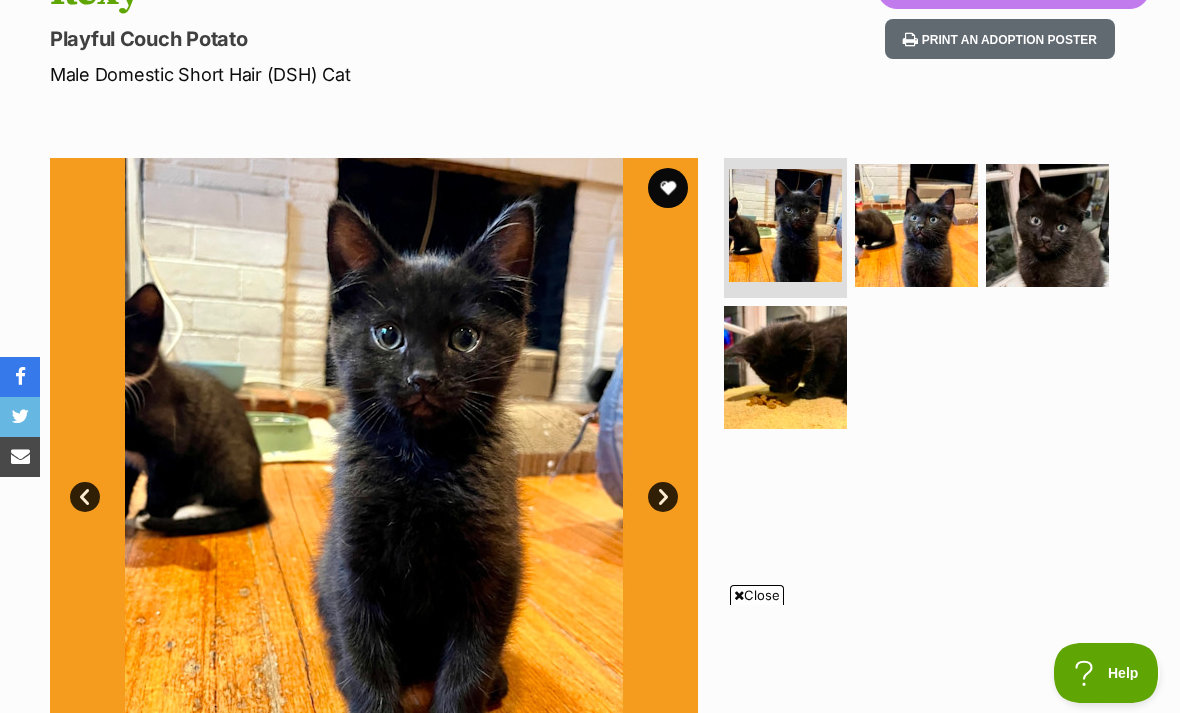 click at bounding box center (785, 367) 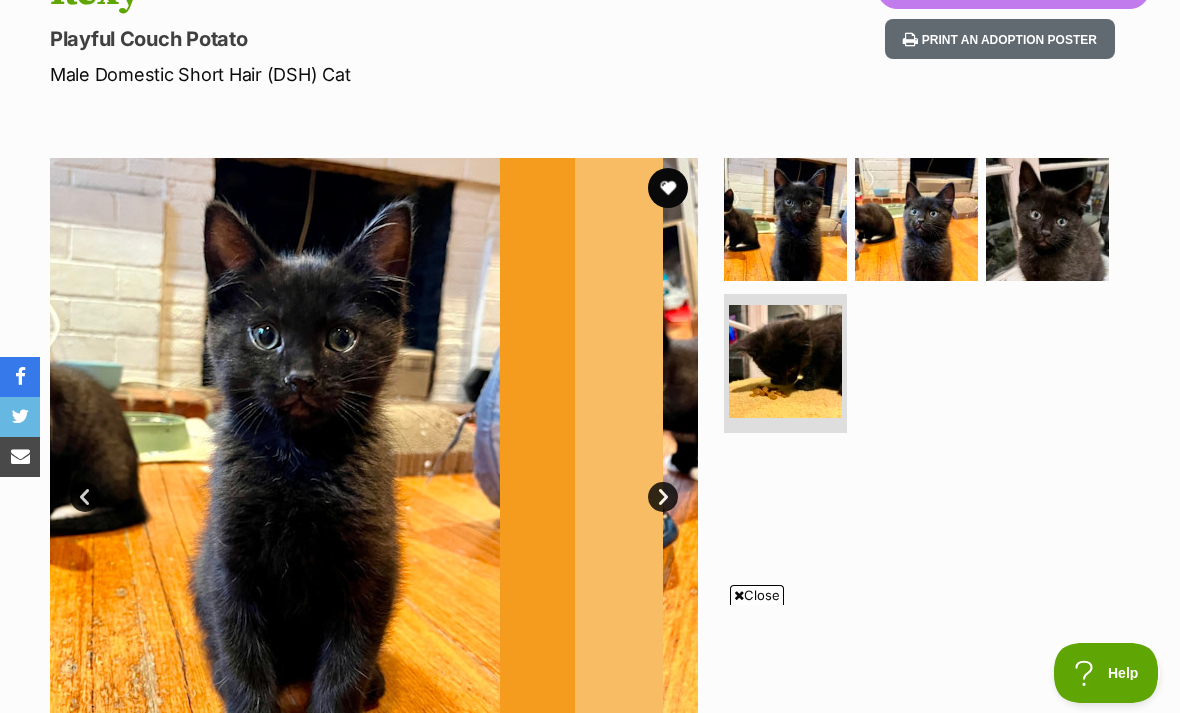 click at bounding box center [1047, 219] 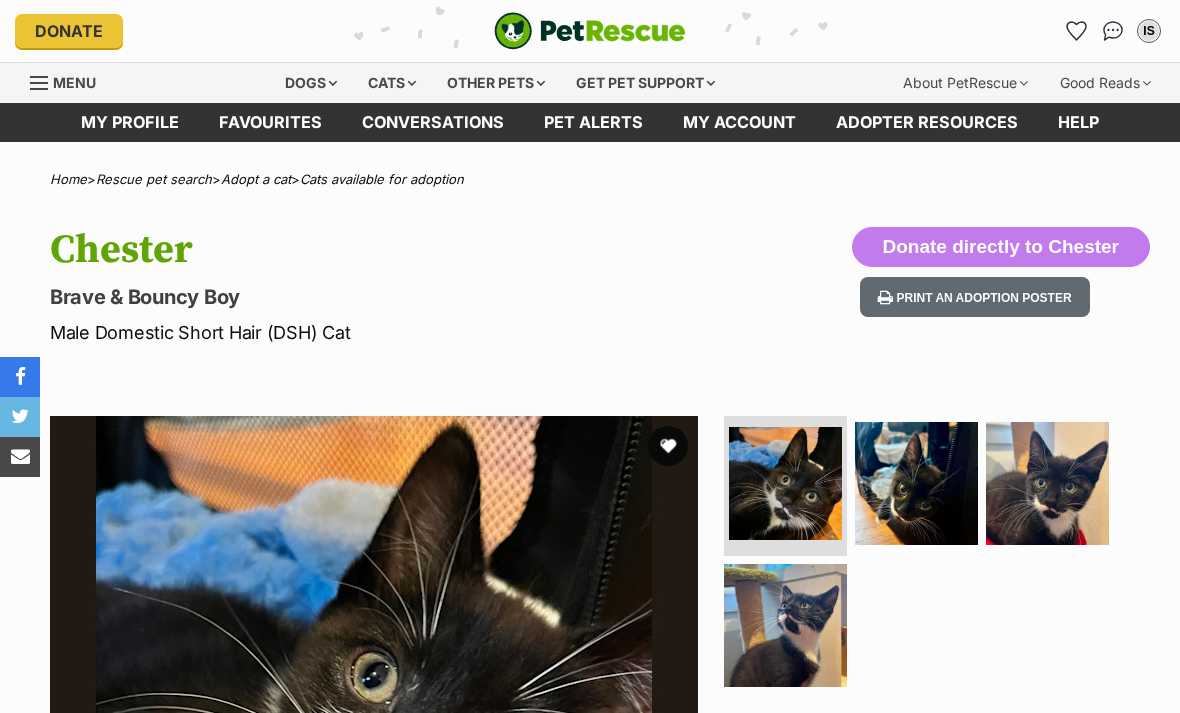 scroll, scrollTop: 0, scrollLeft: 0, axis: both 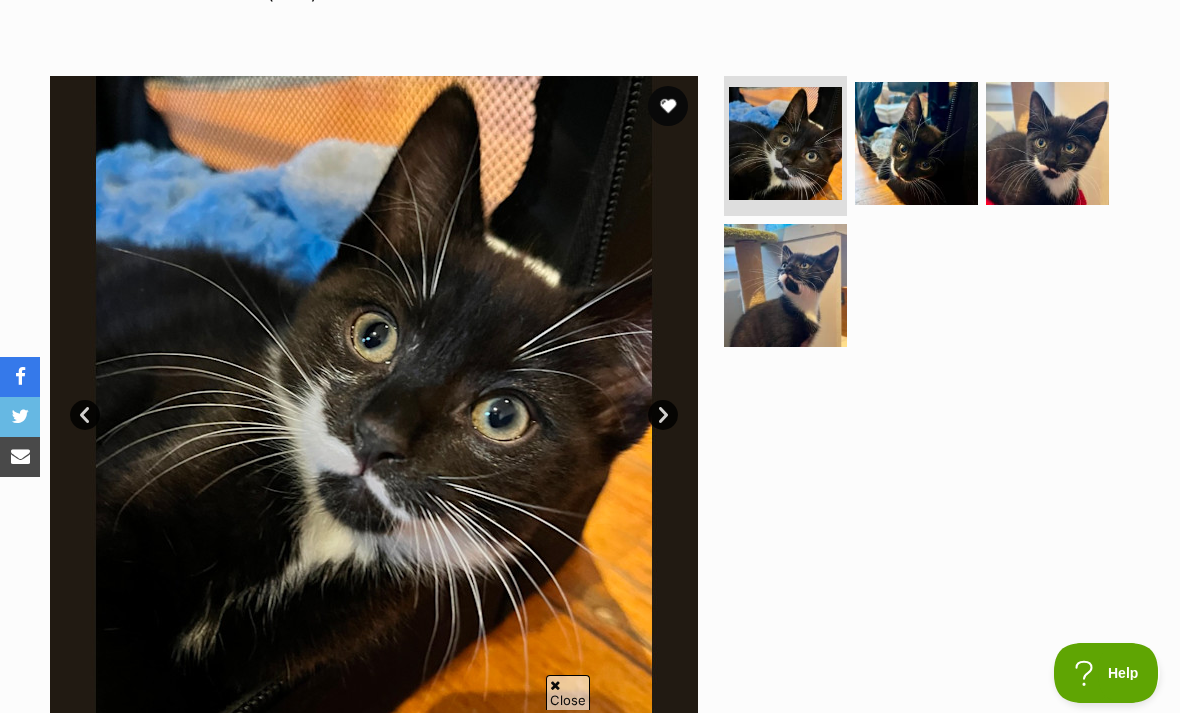 click at bounding box center [785, 285] 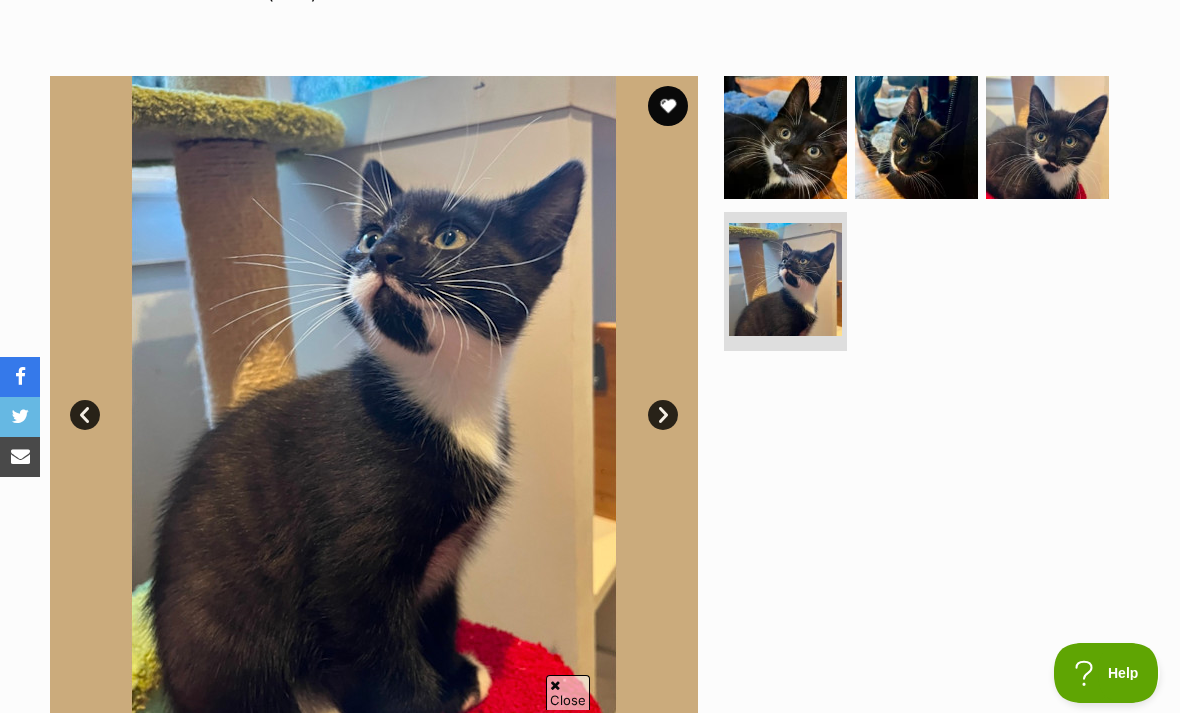 click at bounding box center (1047, 137) 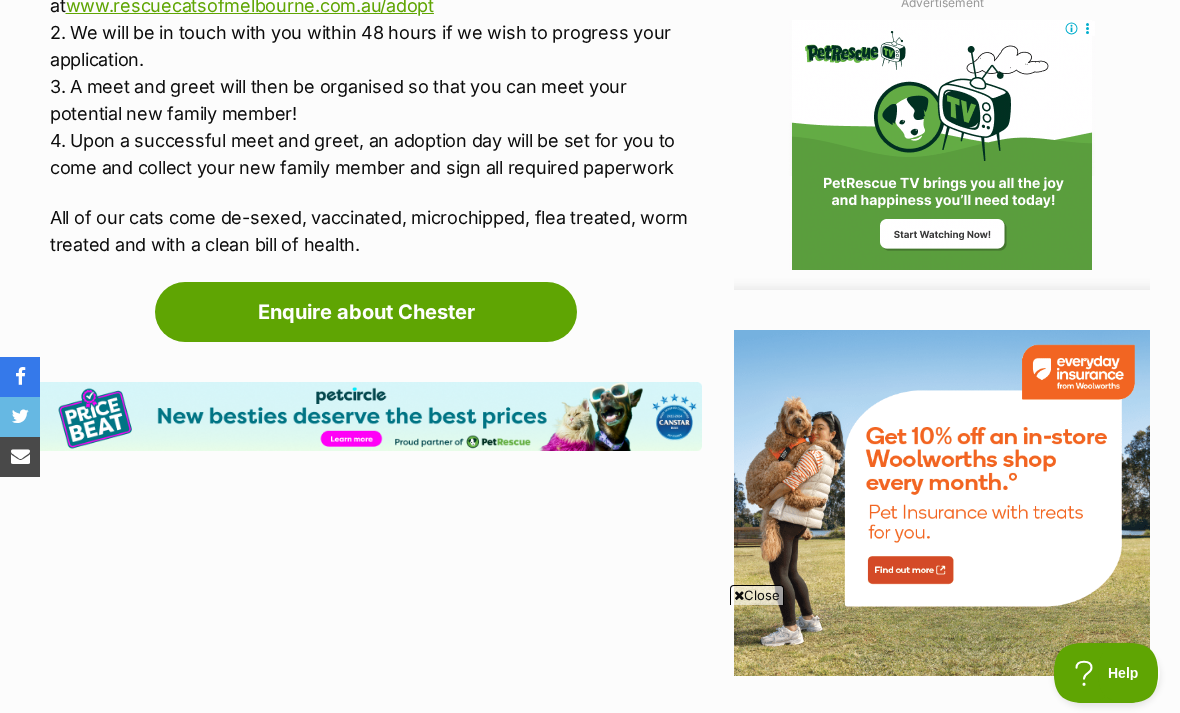 scroll, scrollTop: 0, scrollLeft: 0, axis: both 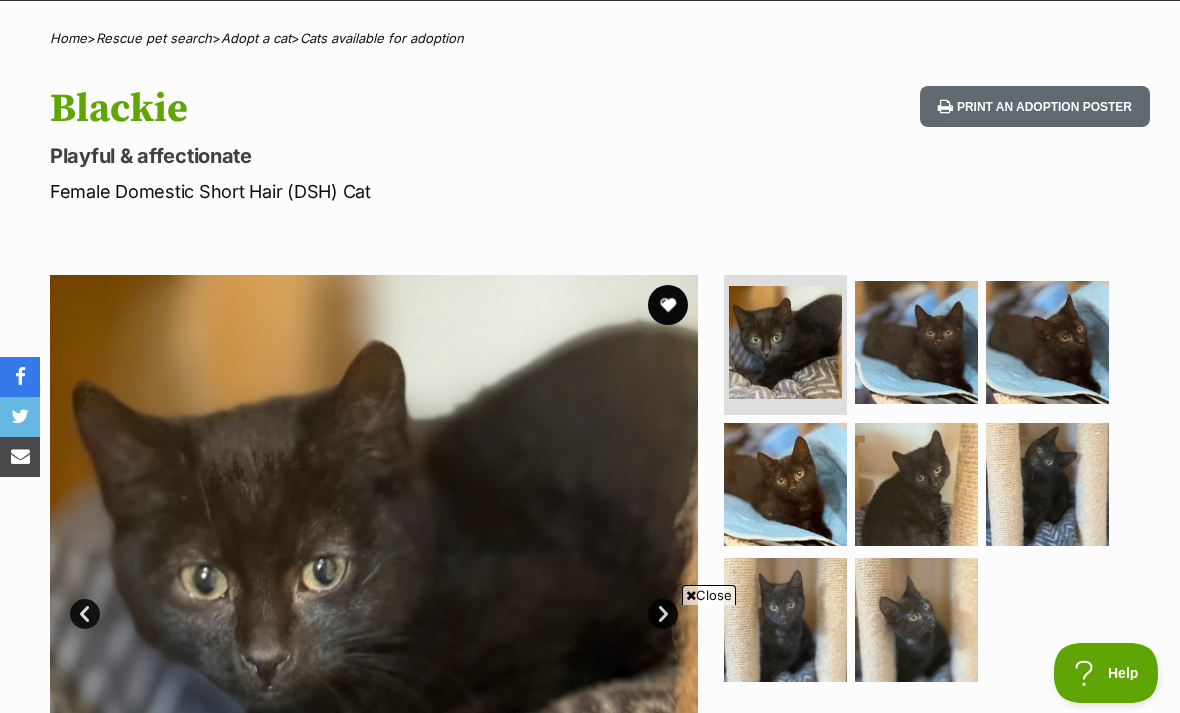 click at bounding box center (916, 484) 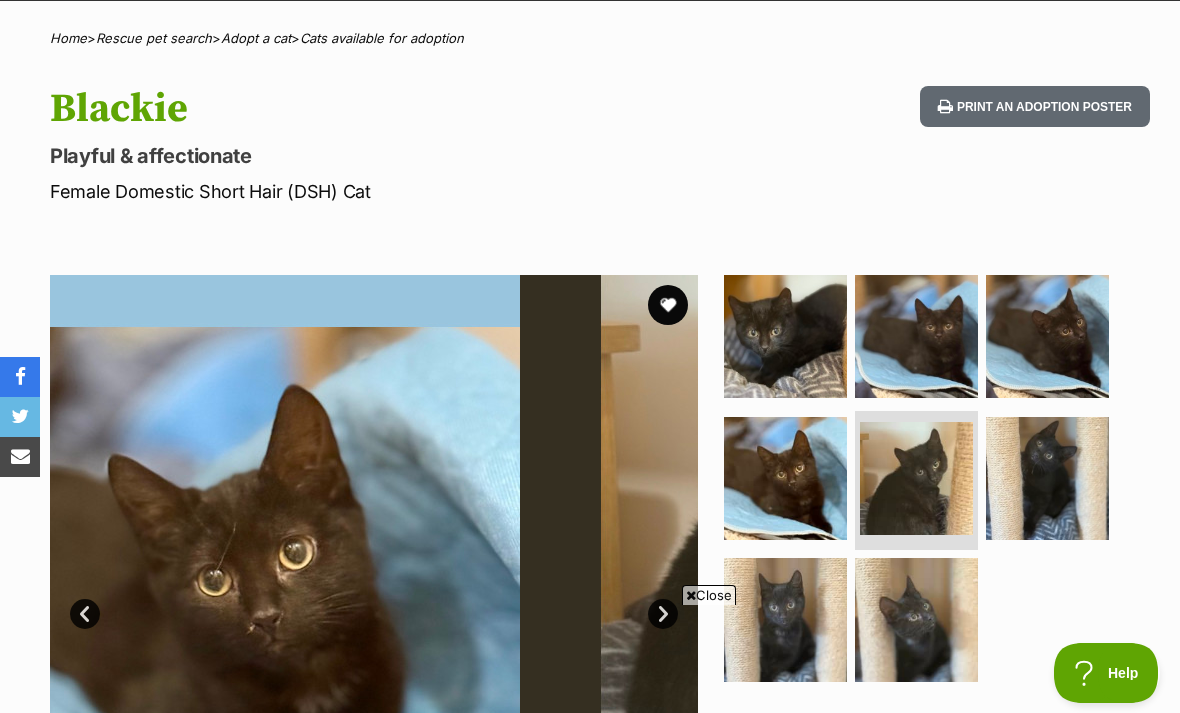 click at bounding box center (916, 619) 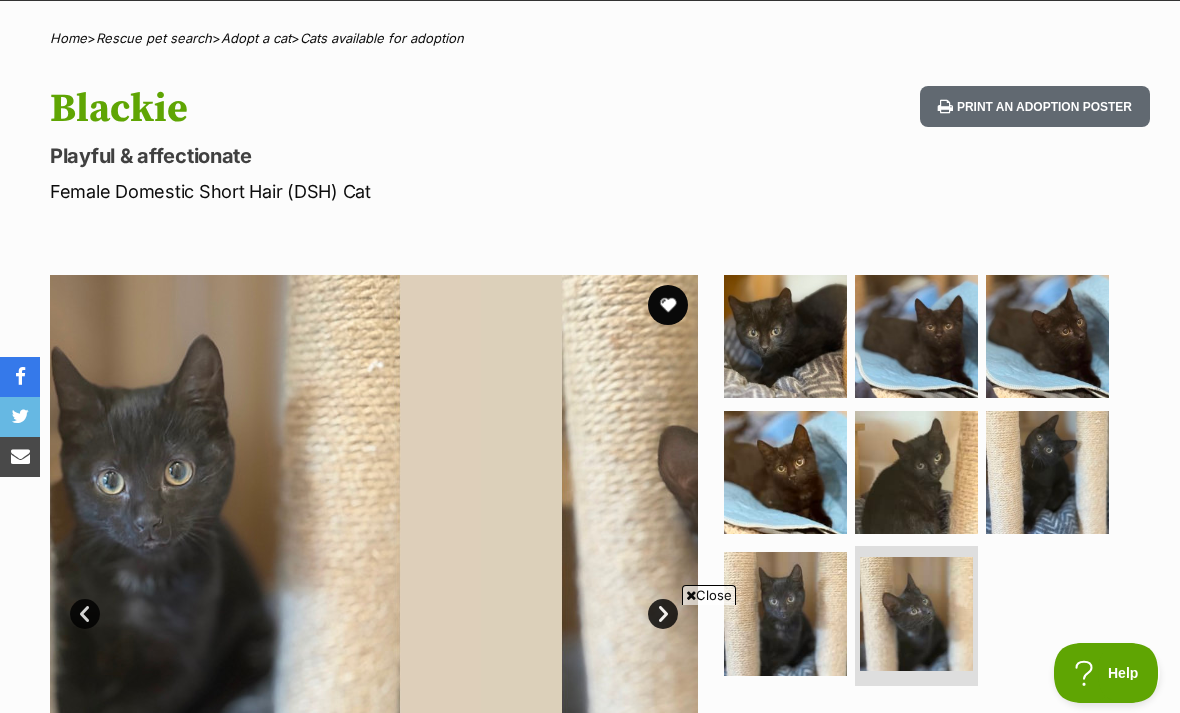 click at bounding box center [916, 613] 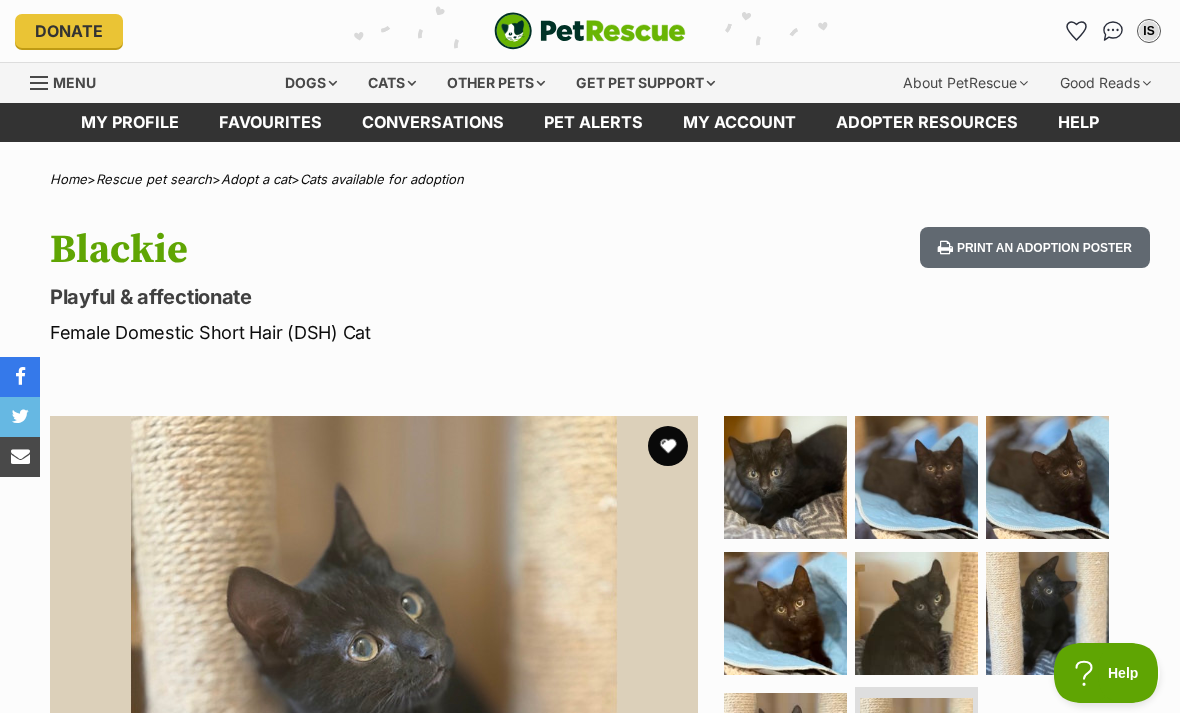 scroll, scrollTop: 0, scrollLeft: 0, axis: both 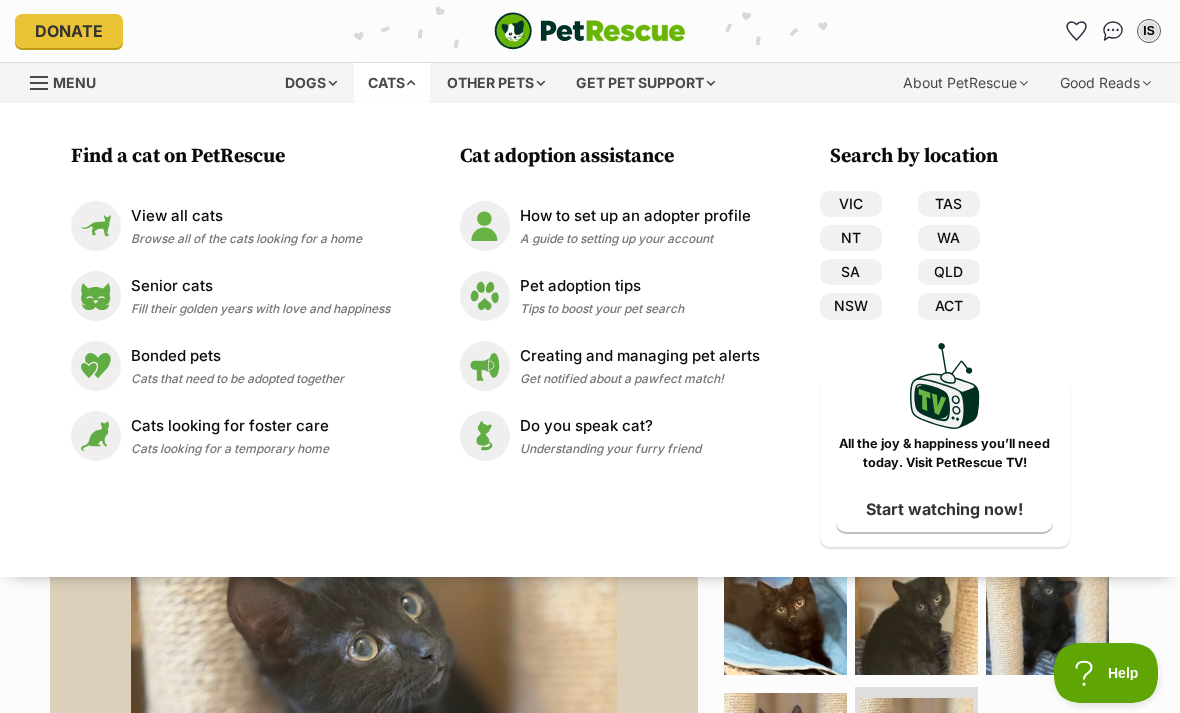 click on "Donate" at bounding box center (206, 31) 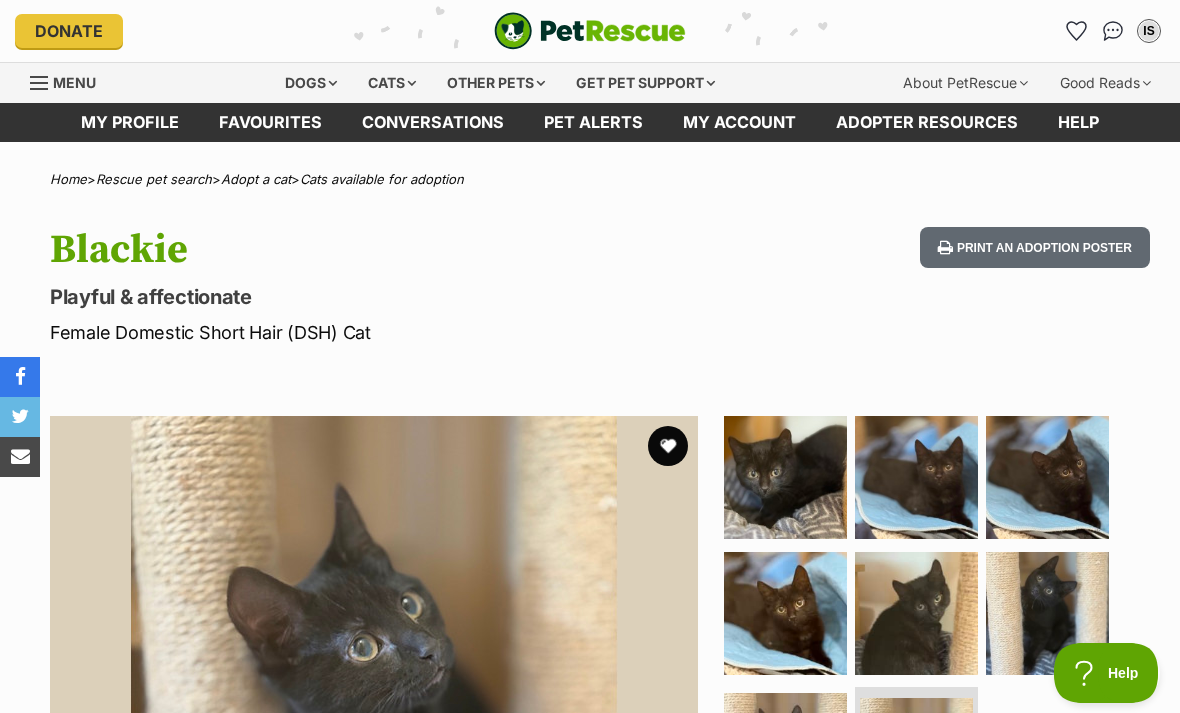 click on "Pet alerts" at bounding box center [593, 122] 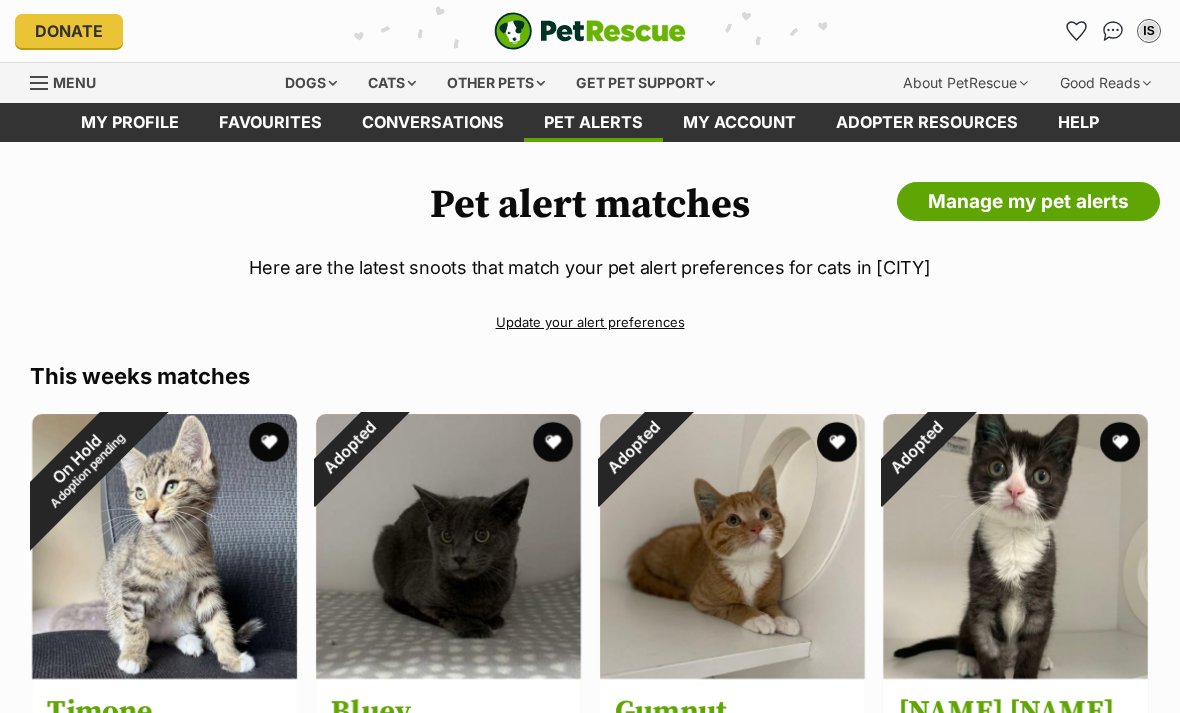 scroll, scrollTop: 0, scrollLeft: 0, axis: both 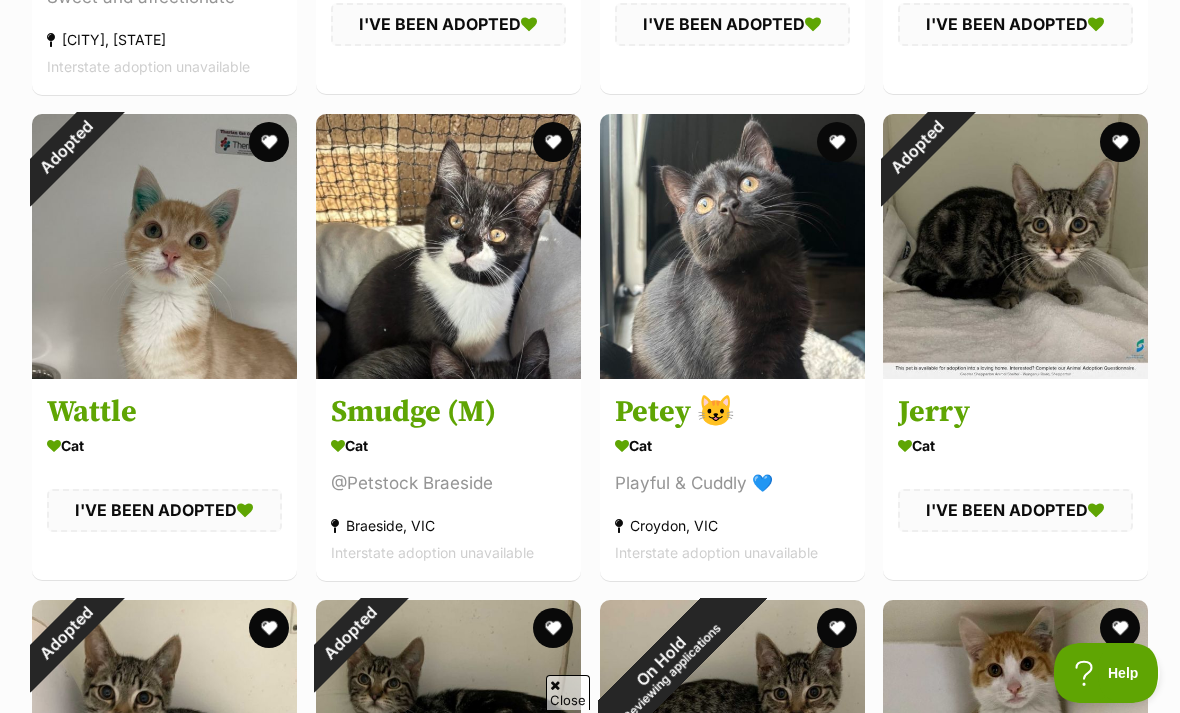 click at bounding box center (836, 142) 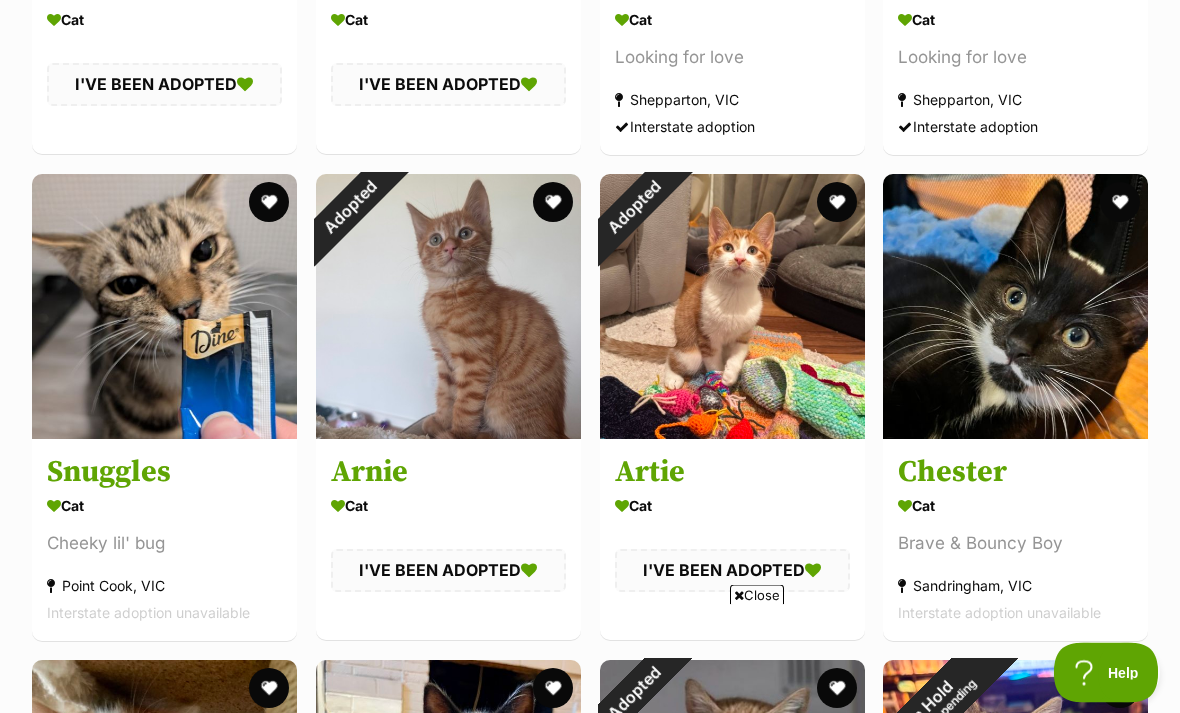 scroll, scrollTop: 1702, scrollLeft: 0, axis: vertical 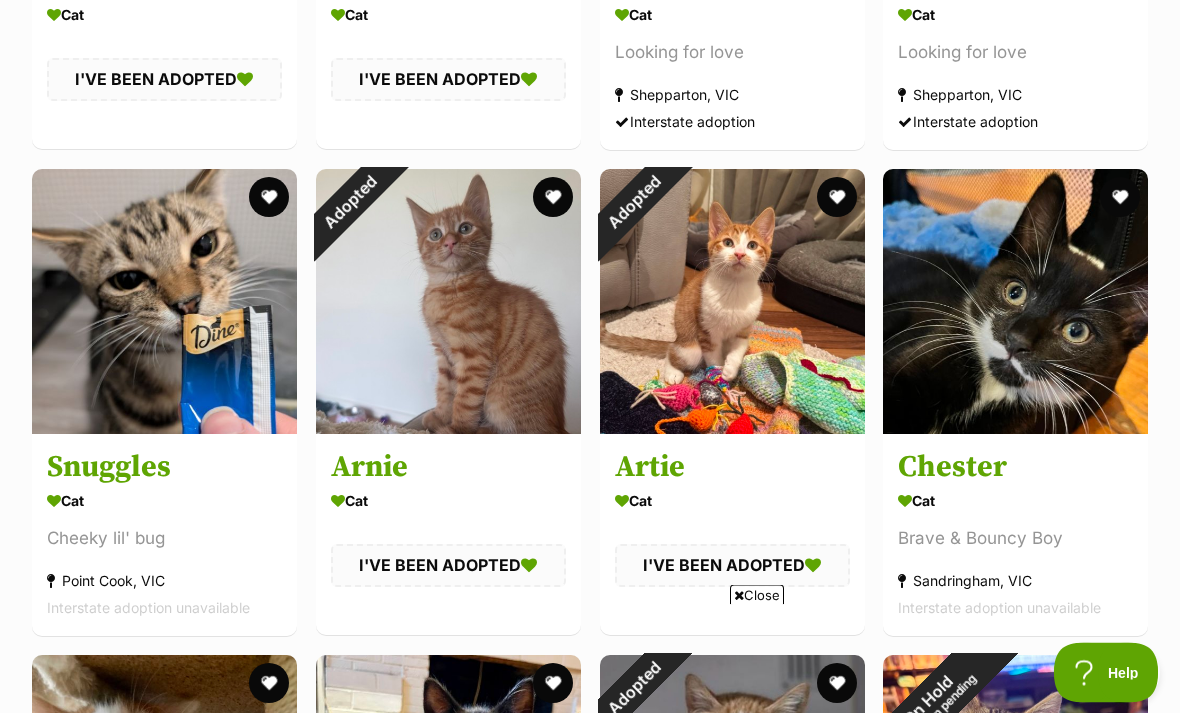 click at bounding box center (1120, 198) 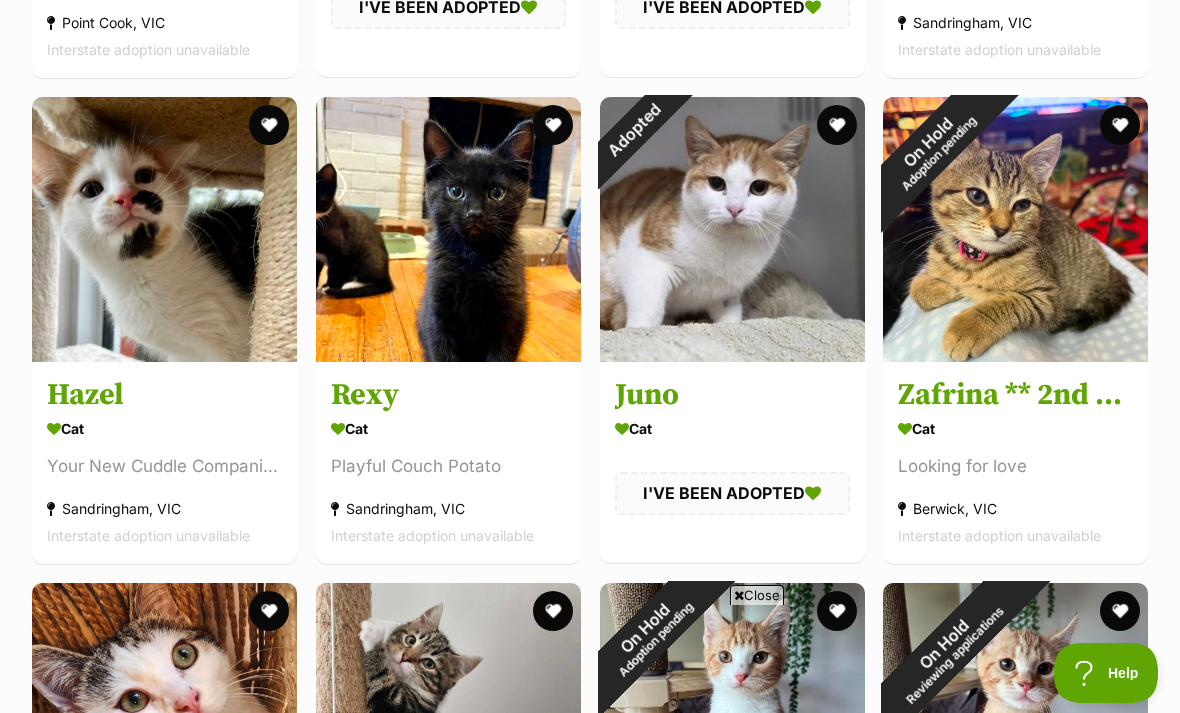 scroll, scrollTop: 2268, scrollLeft: 0, axis: vertical 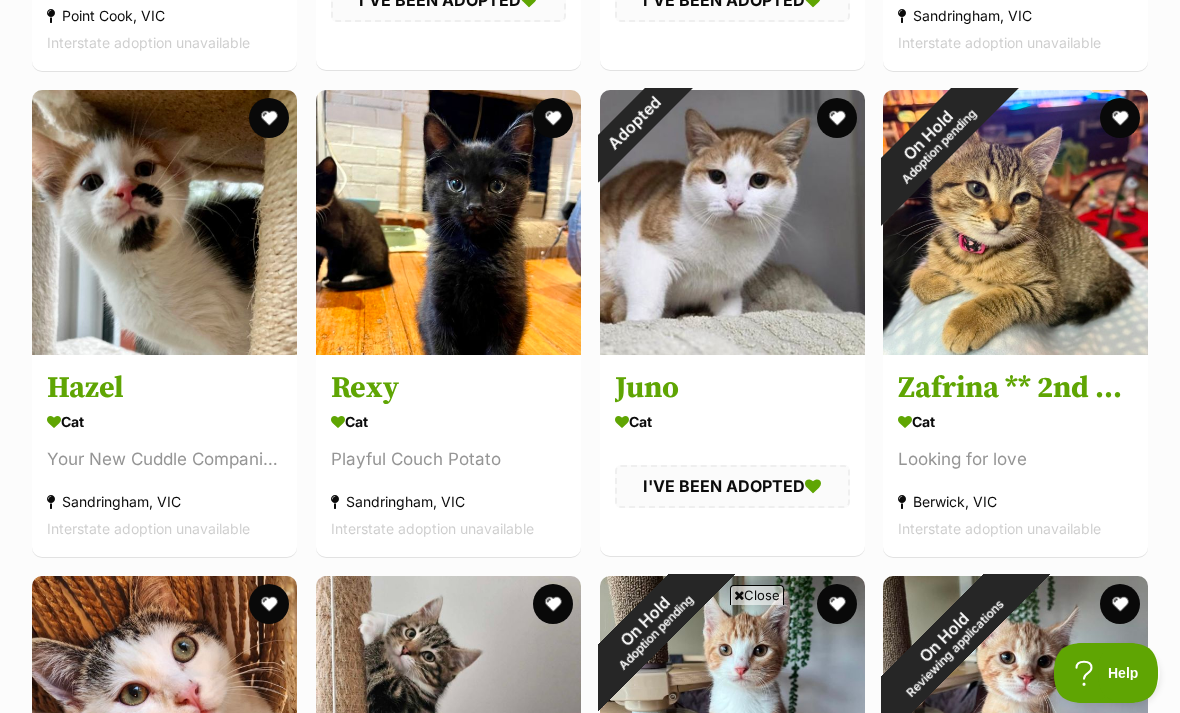 click at bounding box center (553, 118) 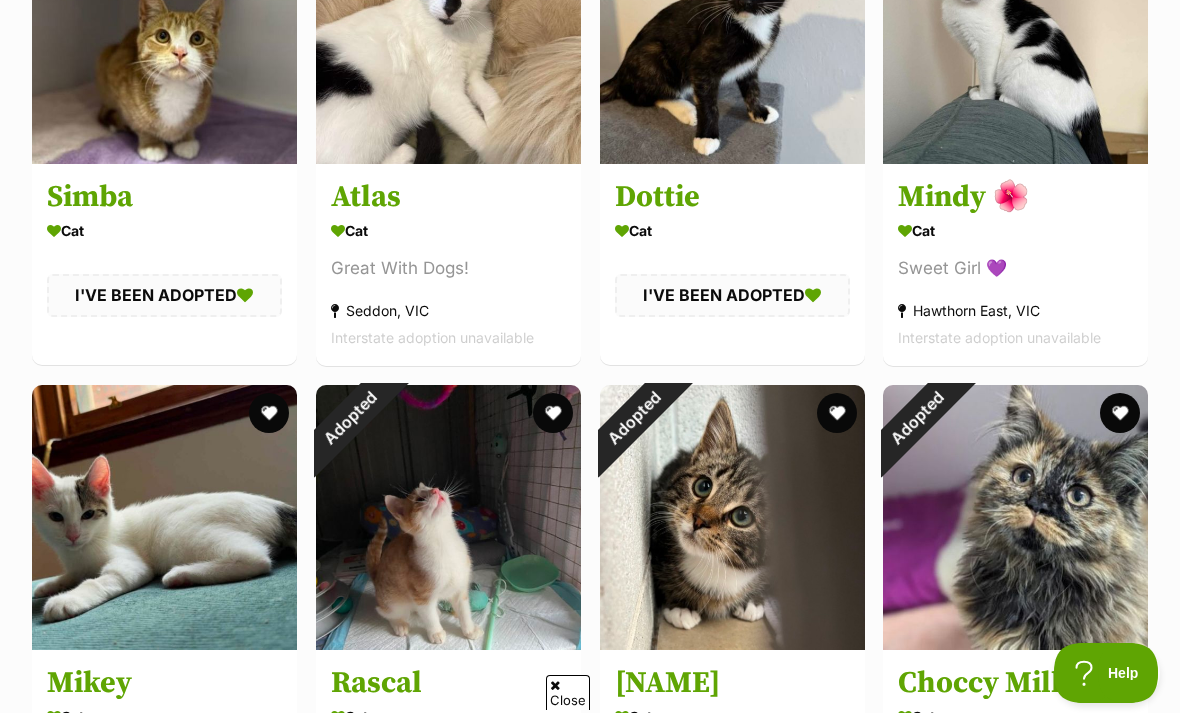 scroll, scrollTop: 0, scrollLeft: 0, axis: both 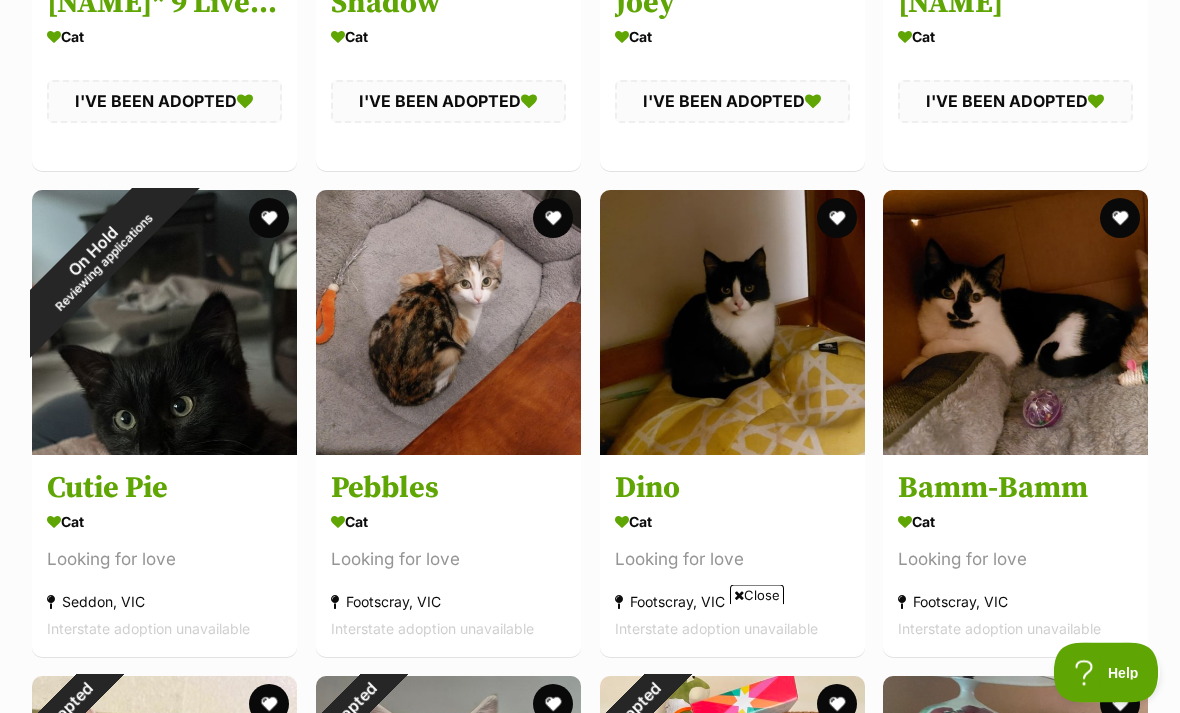 click on "On Hold Reviewing applications" at bounding box center [98, 257] 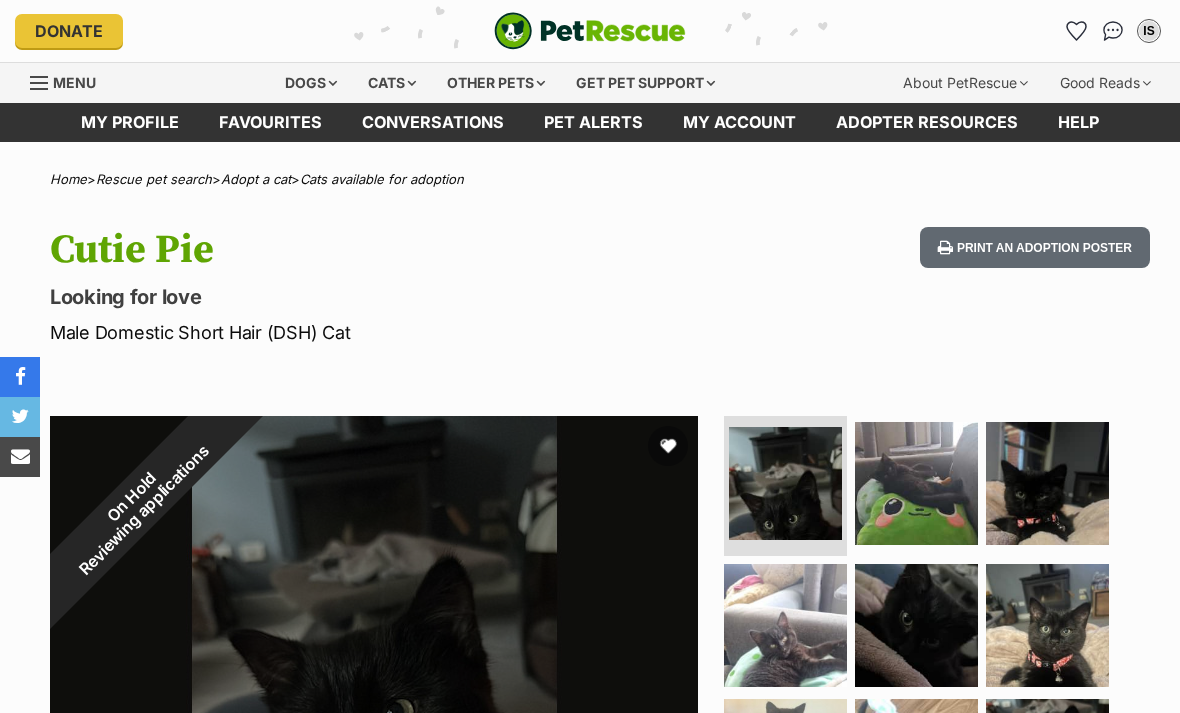 scroll, scrollTop: 0, scrollLeft: 0, axis: both 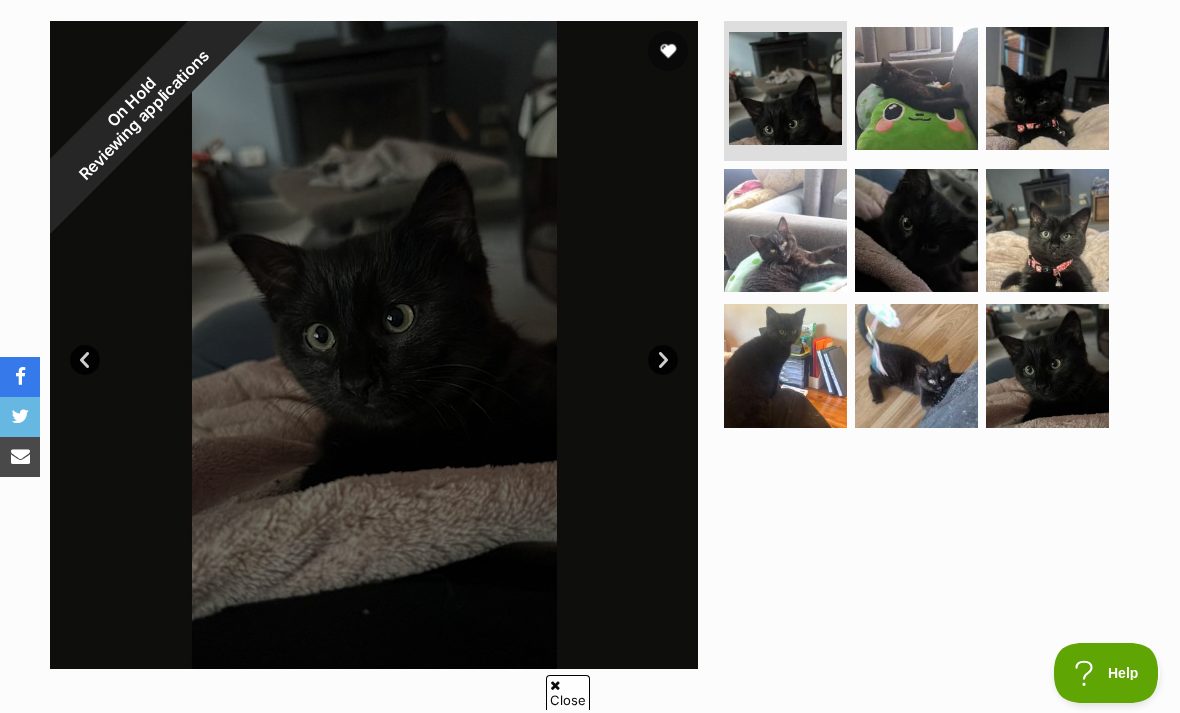 click at bounding box center (1047, 230) 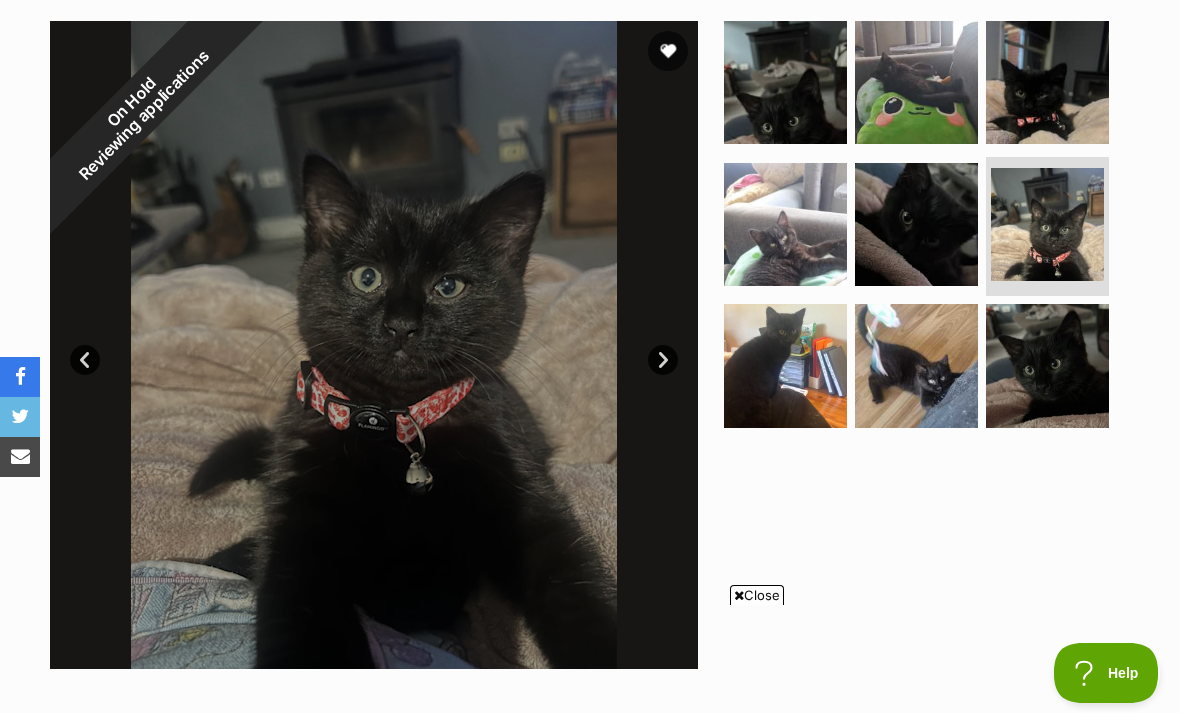scroll, scrollTop: 0, scrollLeft: 0, axis: both 